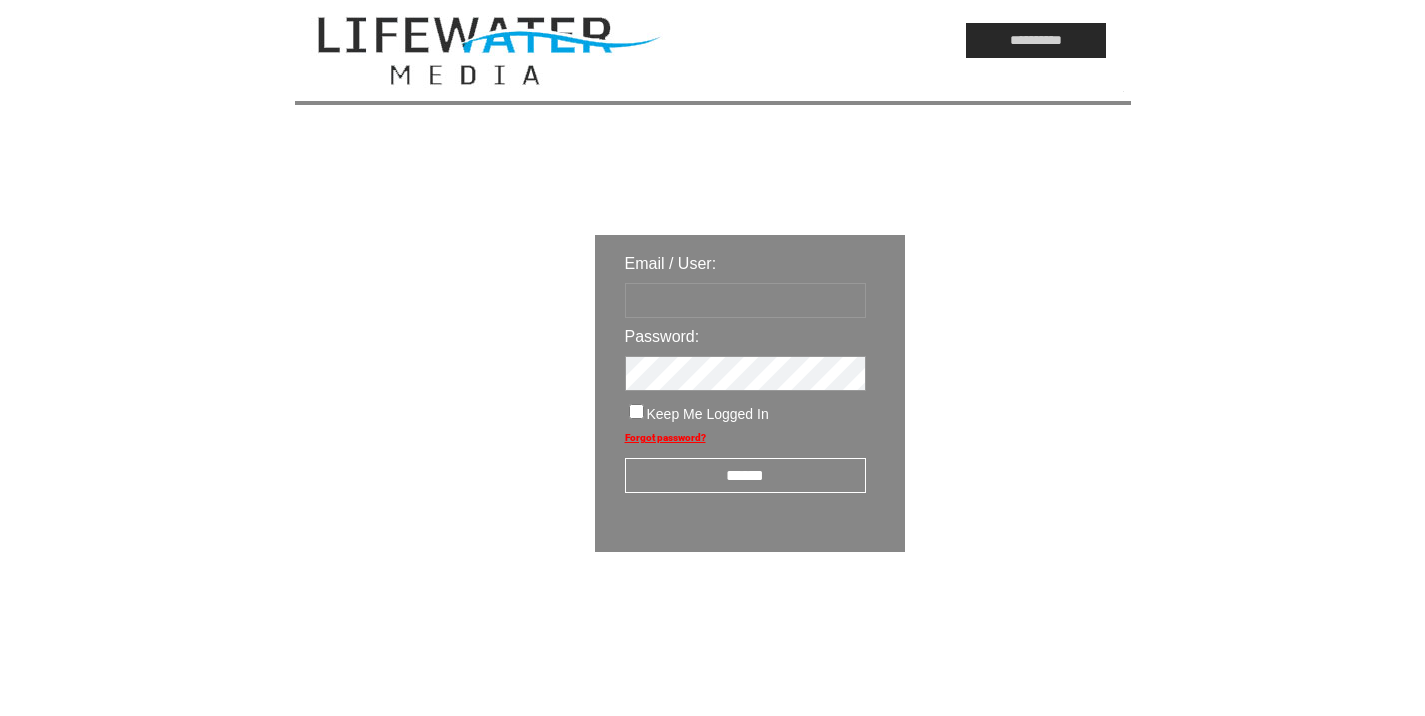 scroll, scrollTop: 0, scrollLeft: 0, axis: both 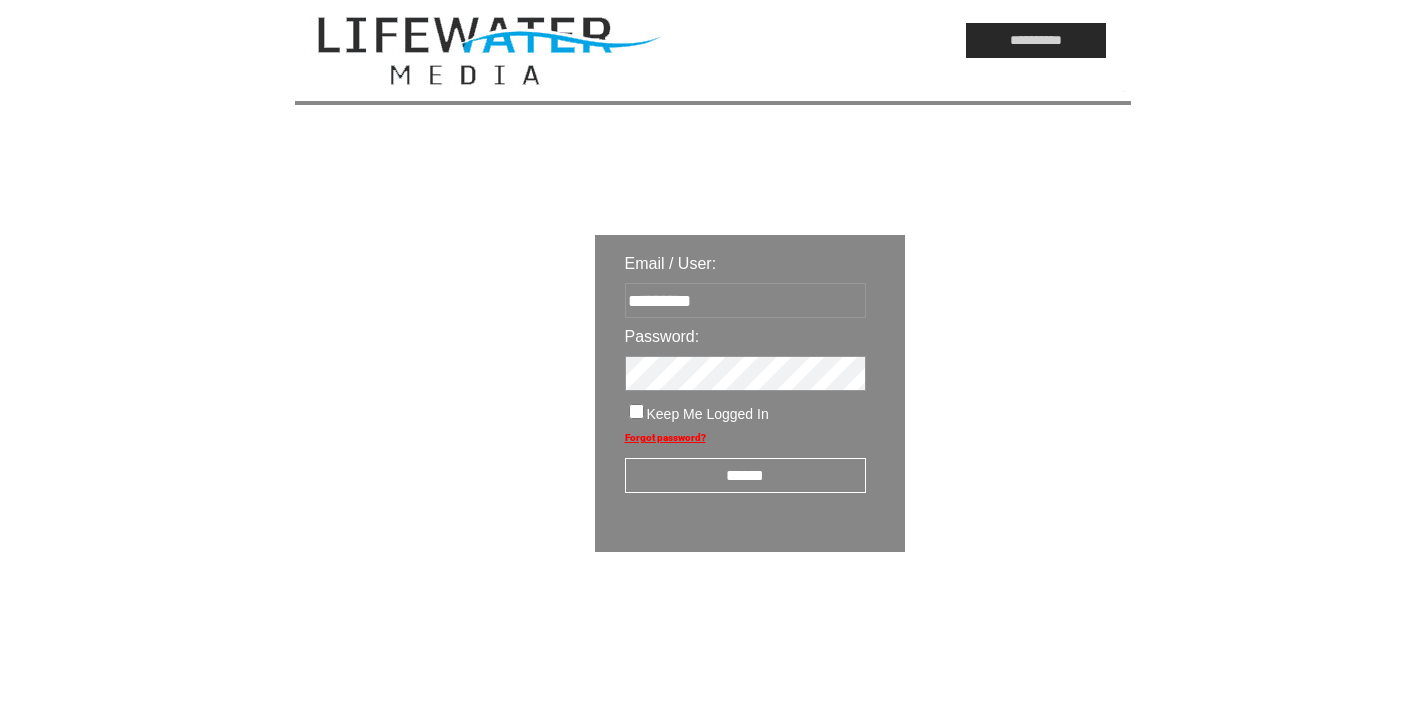 click on "******" at bounding box center (745, 475) 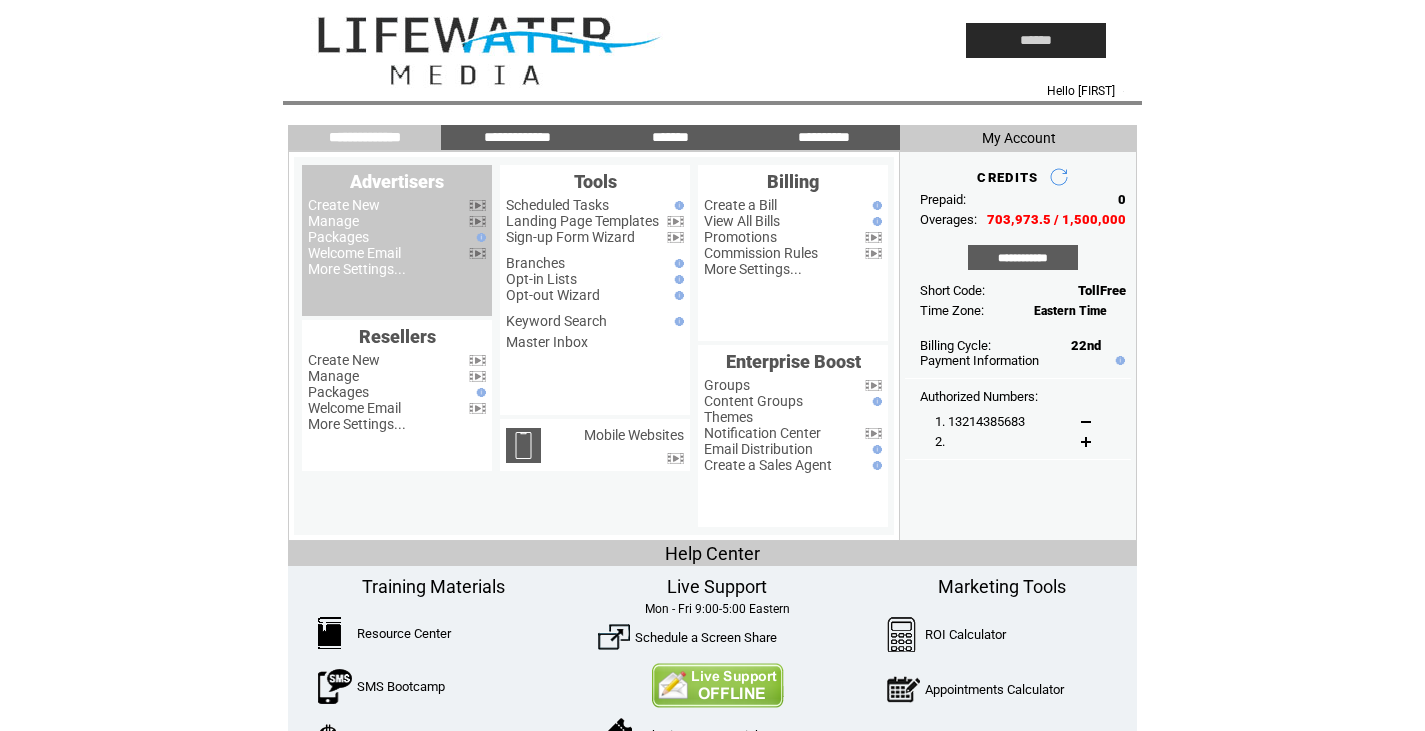 scroll, scrollTop: 0, scrollLeft: 0, axis: both 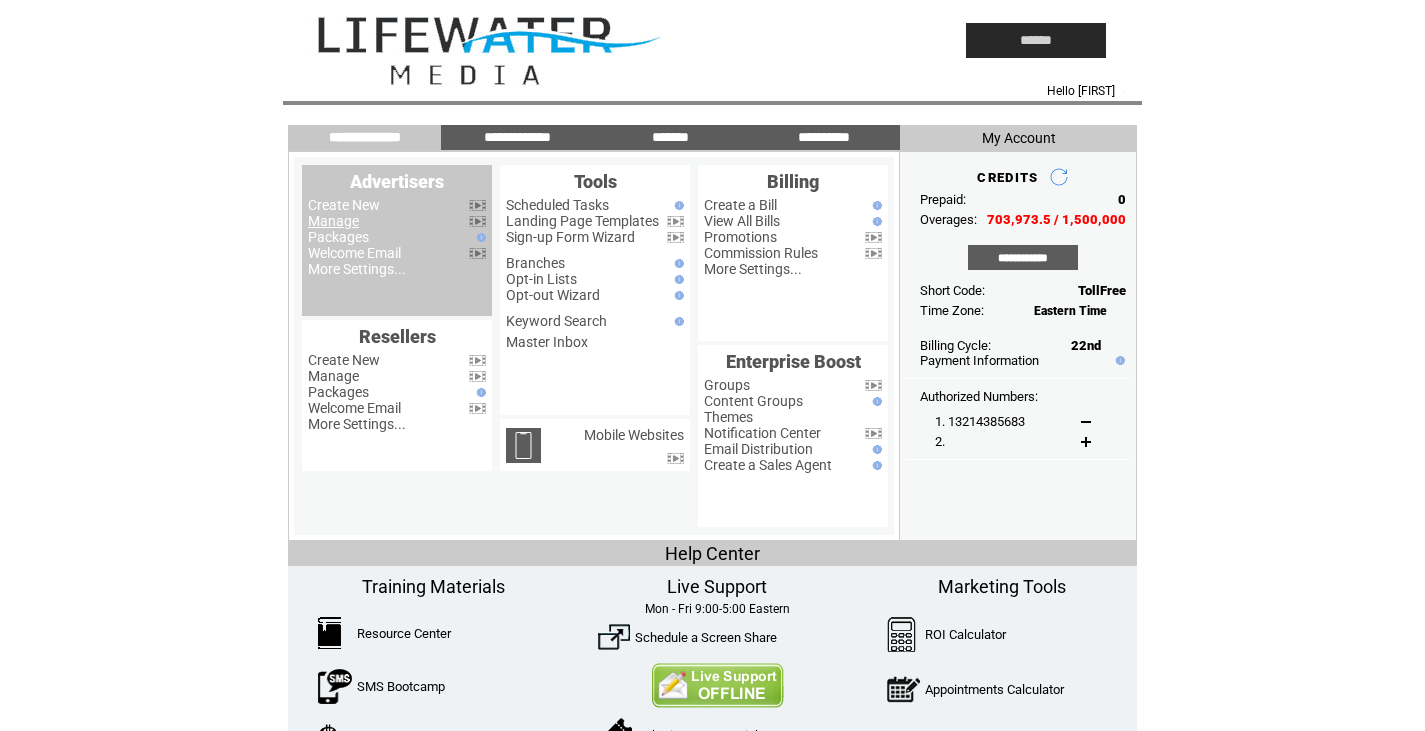 click on "Manage" at bounding box center (333, 221) 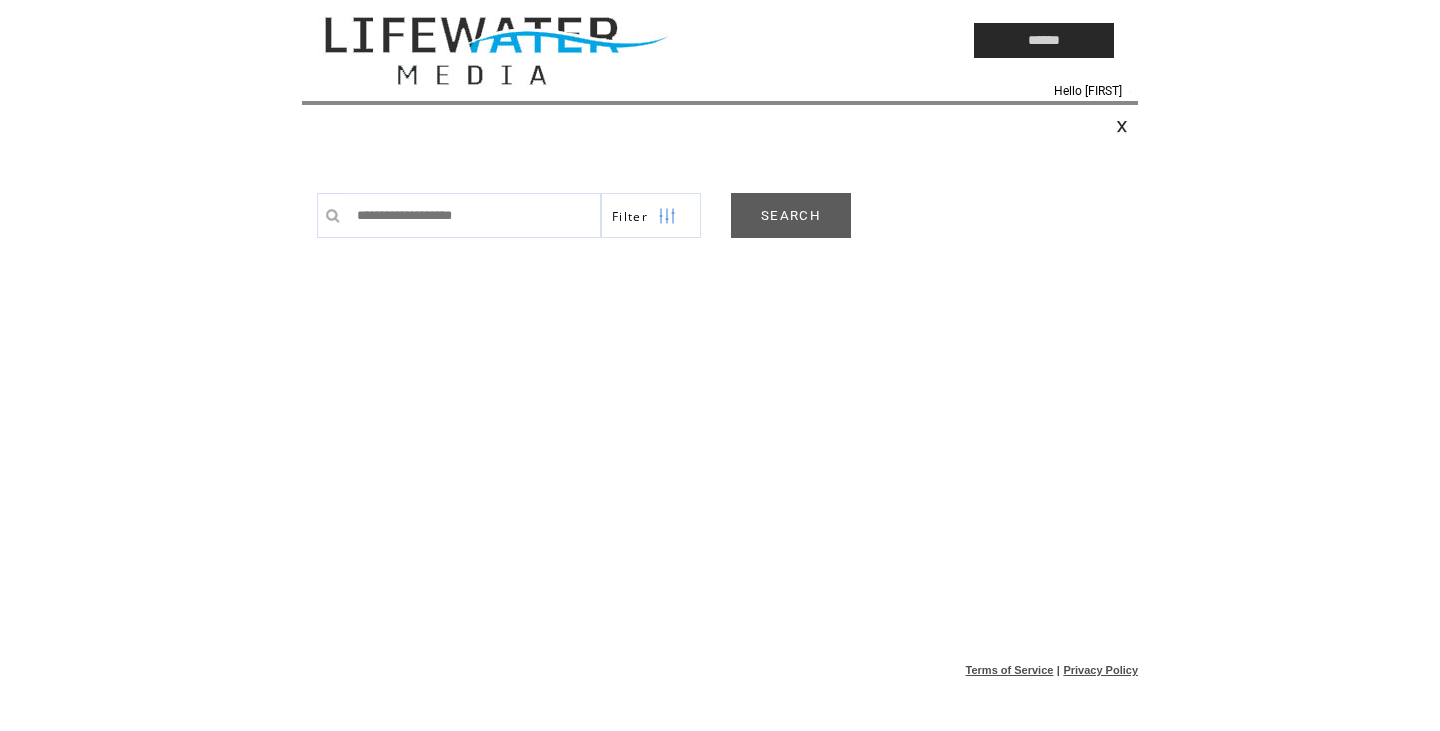 scroll, scrollTop: 0, scrollLeft: 0, axis: both 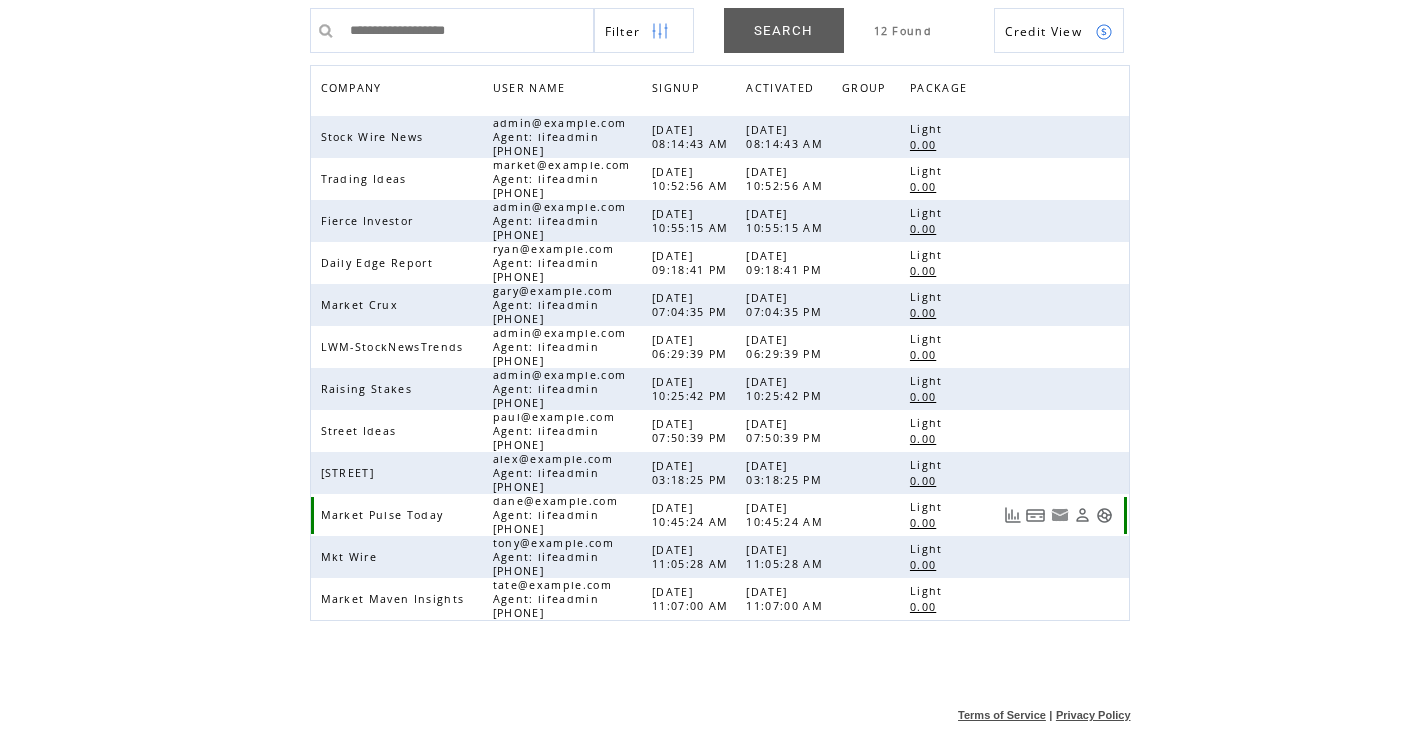 click at bounding box center [1104, 515] 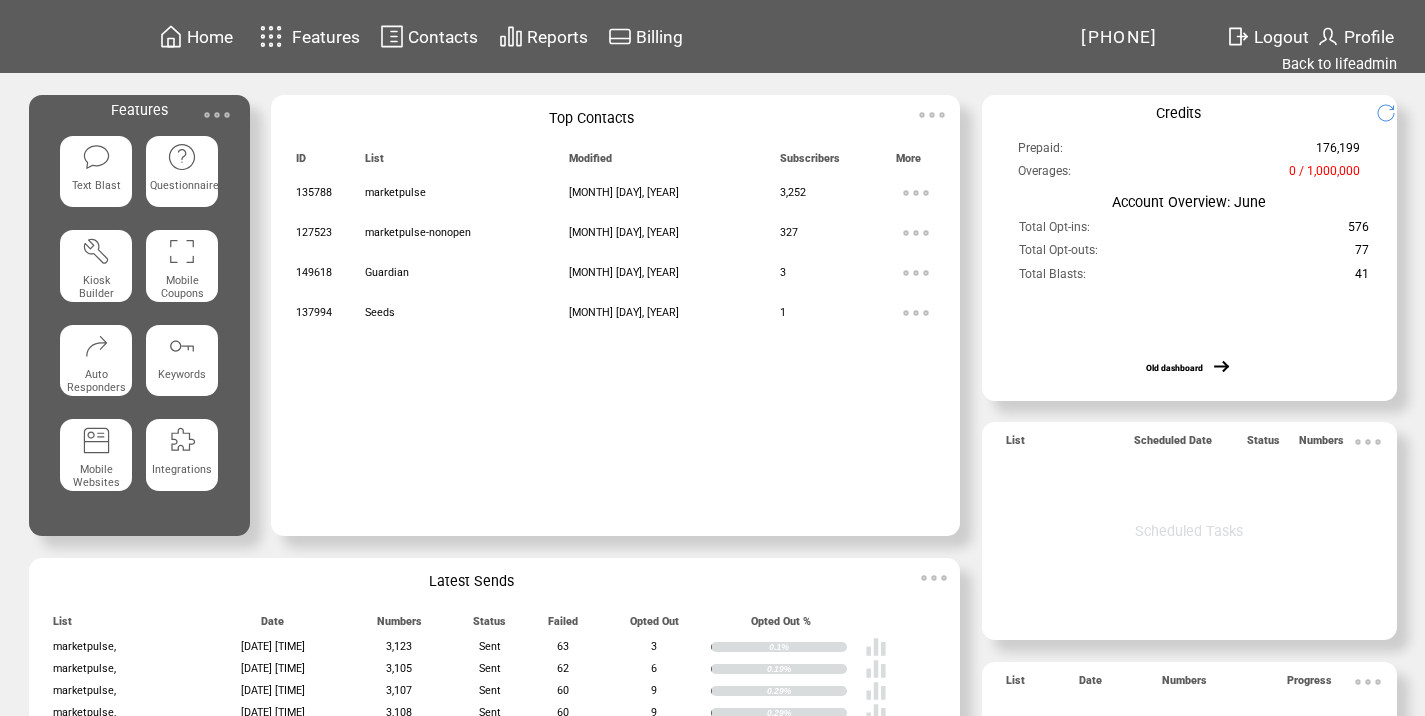 scroll, scrollTop: 0, scrollLeft: 0, axis: both 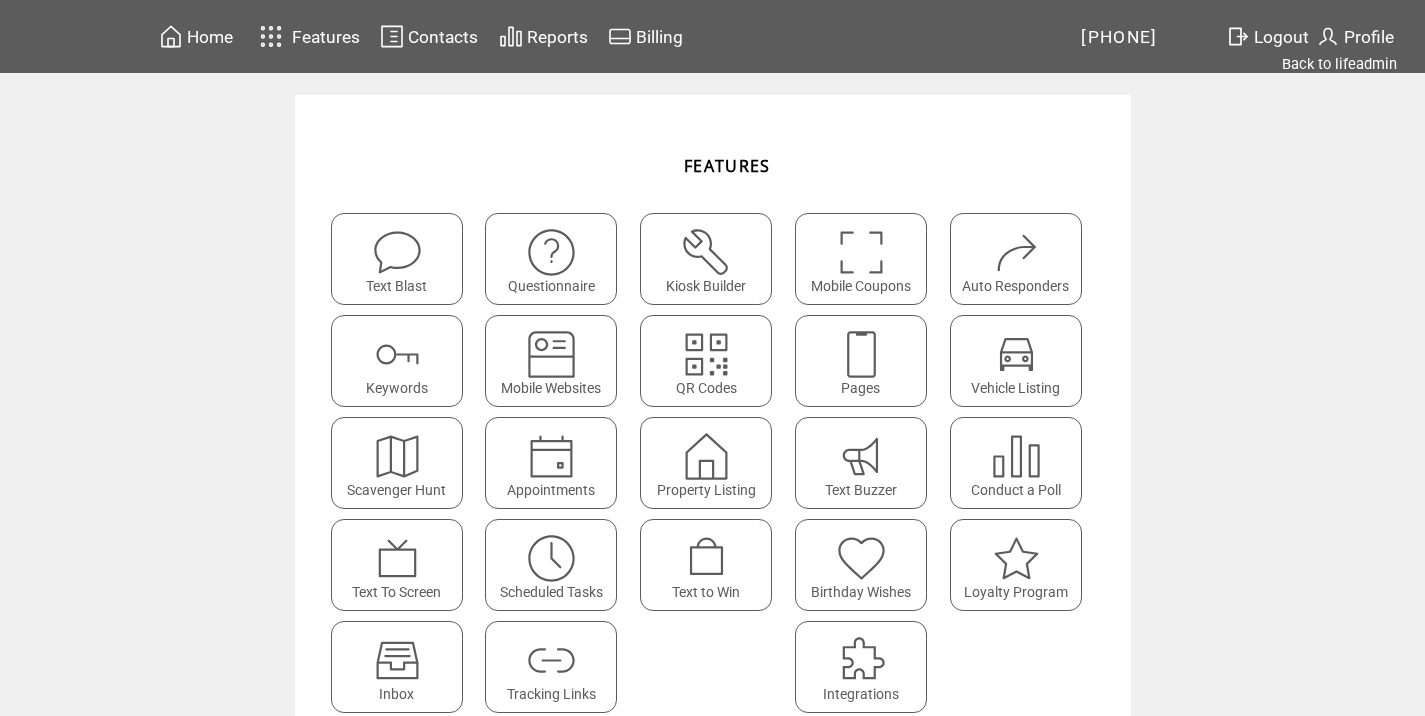 click on "Tracking Links" at bounding box center (557, 667) 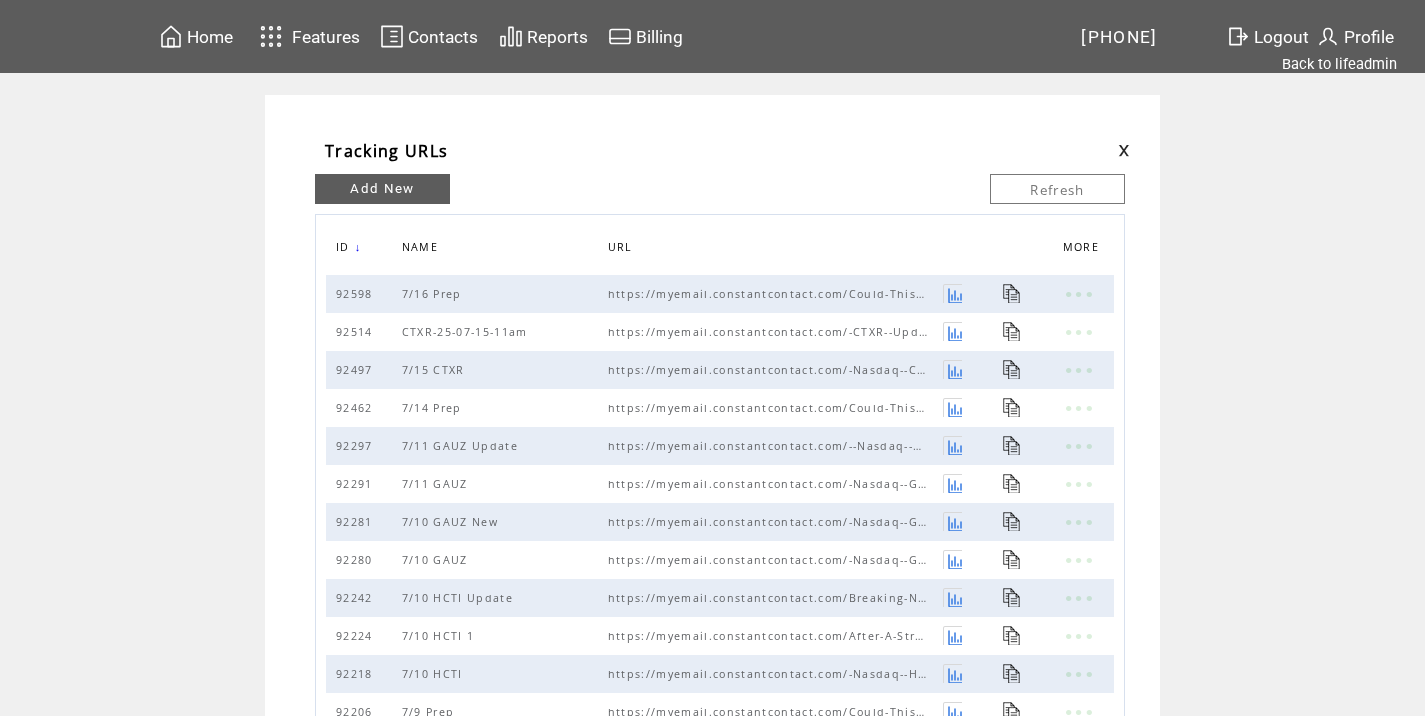 scroll, scrollTop: 0, scrollLeft: 0, axis: both 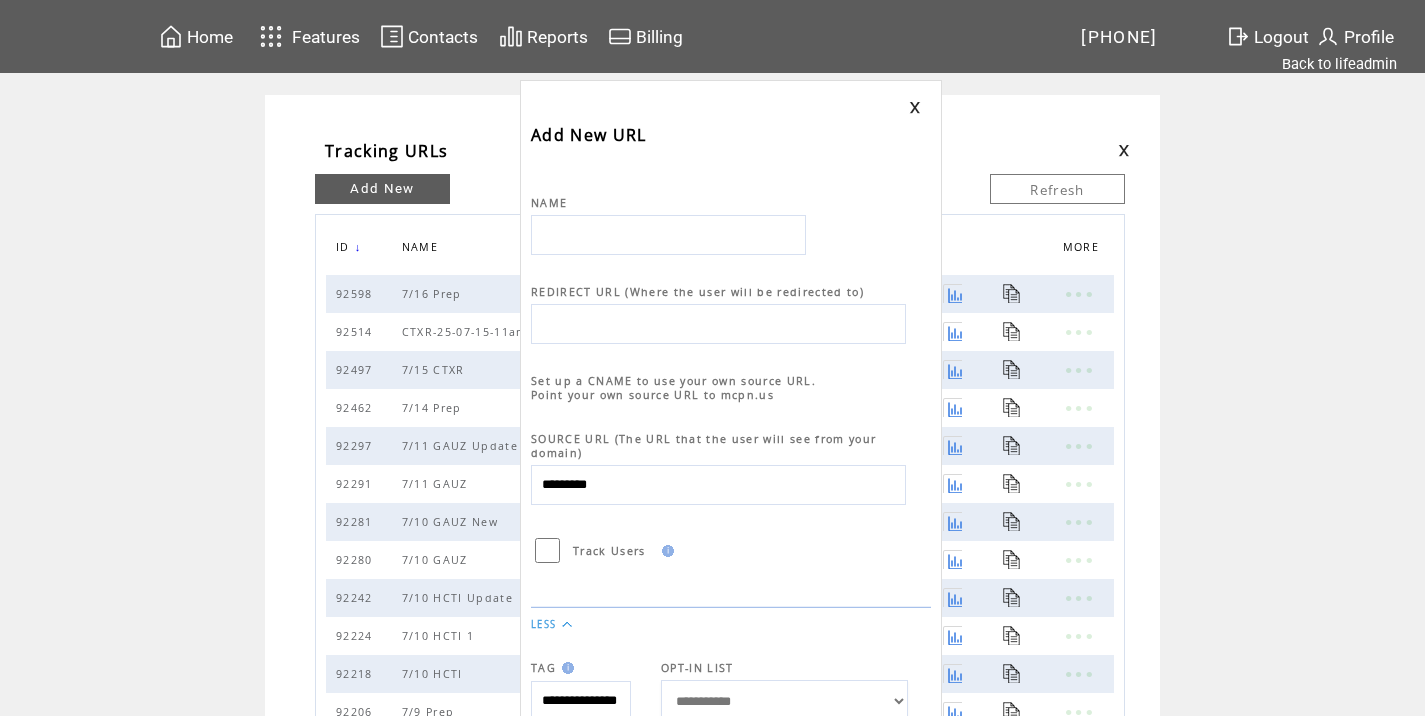 click at bounding box center [668, 235] 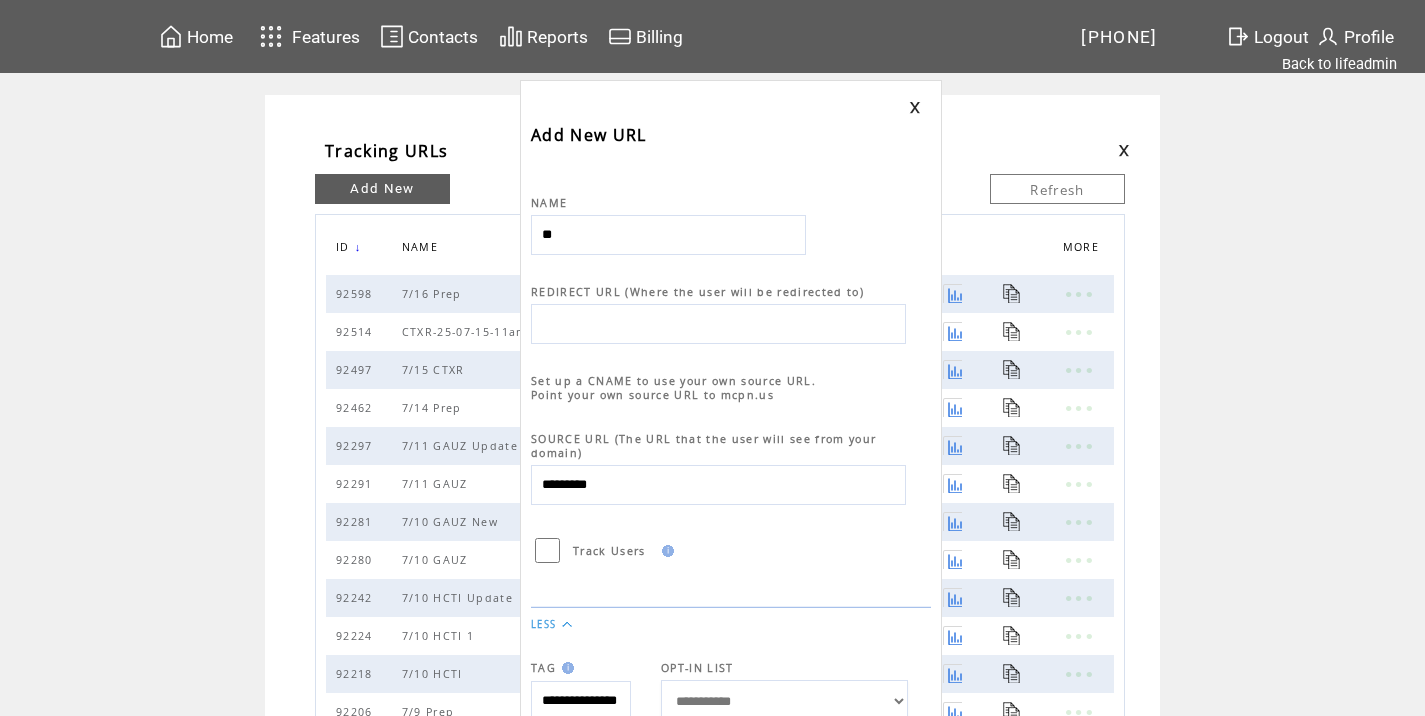 type on "*" 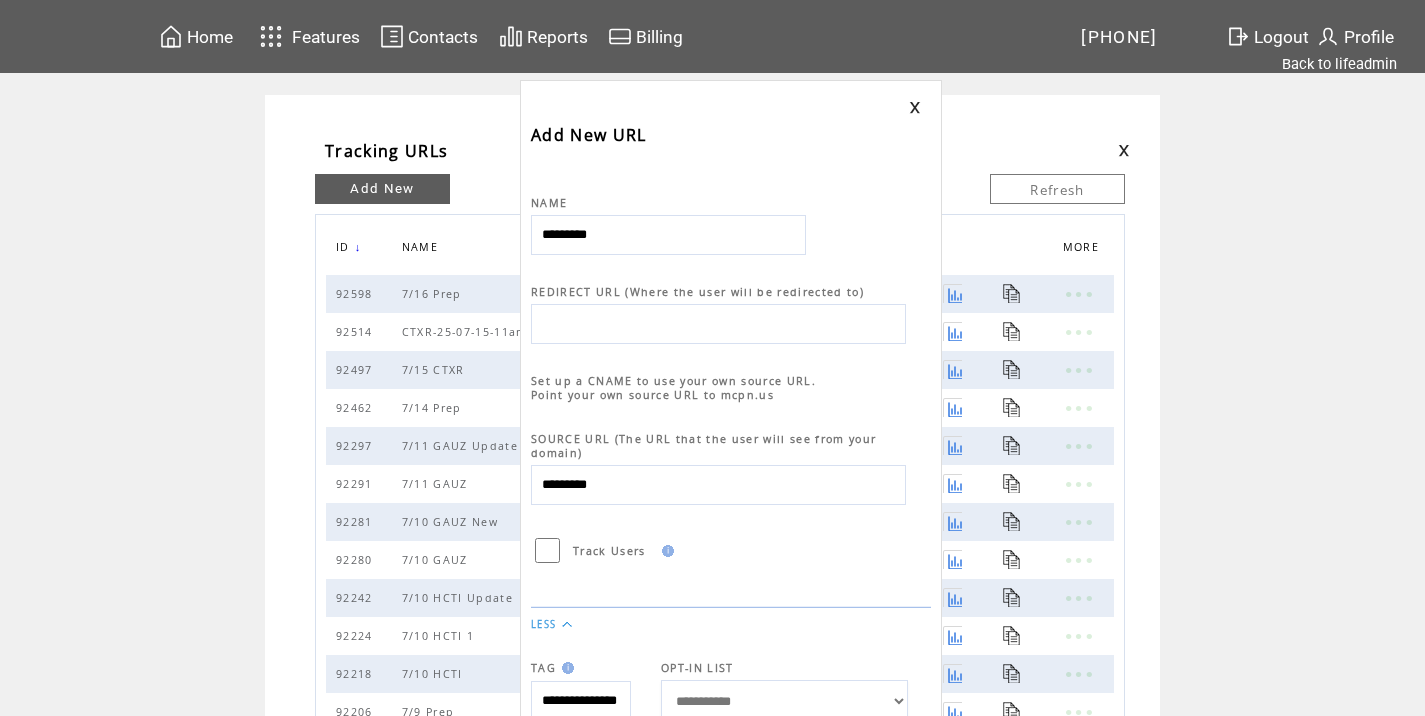 type on "*********" 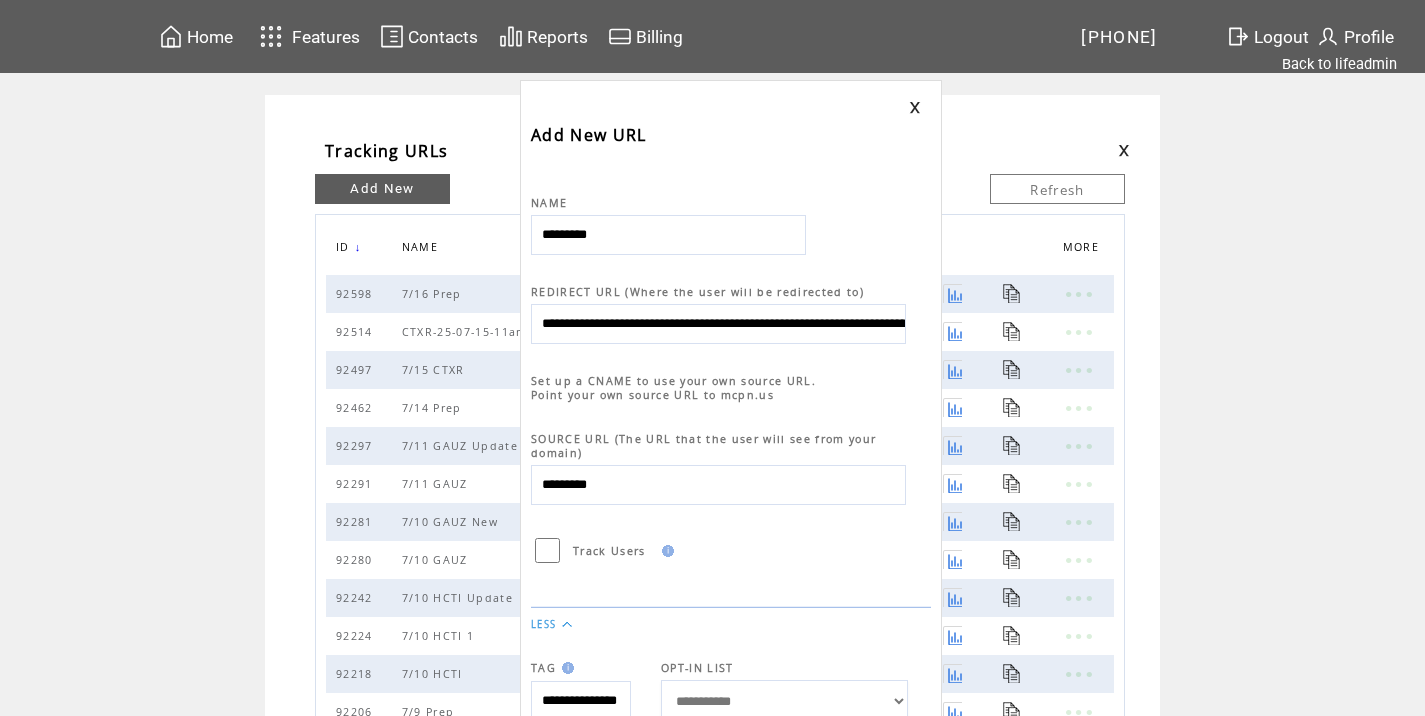 scroll, scrollTop: 0, scrollLeft: 1015, axis: horizontal 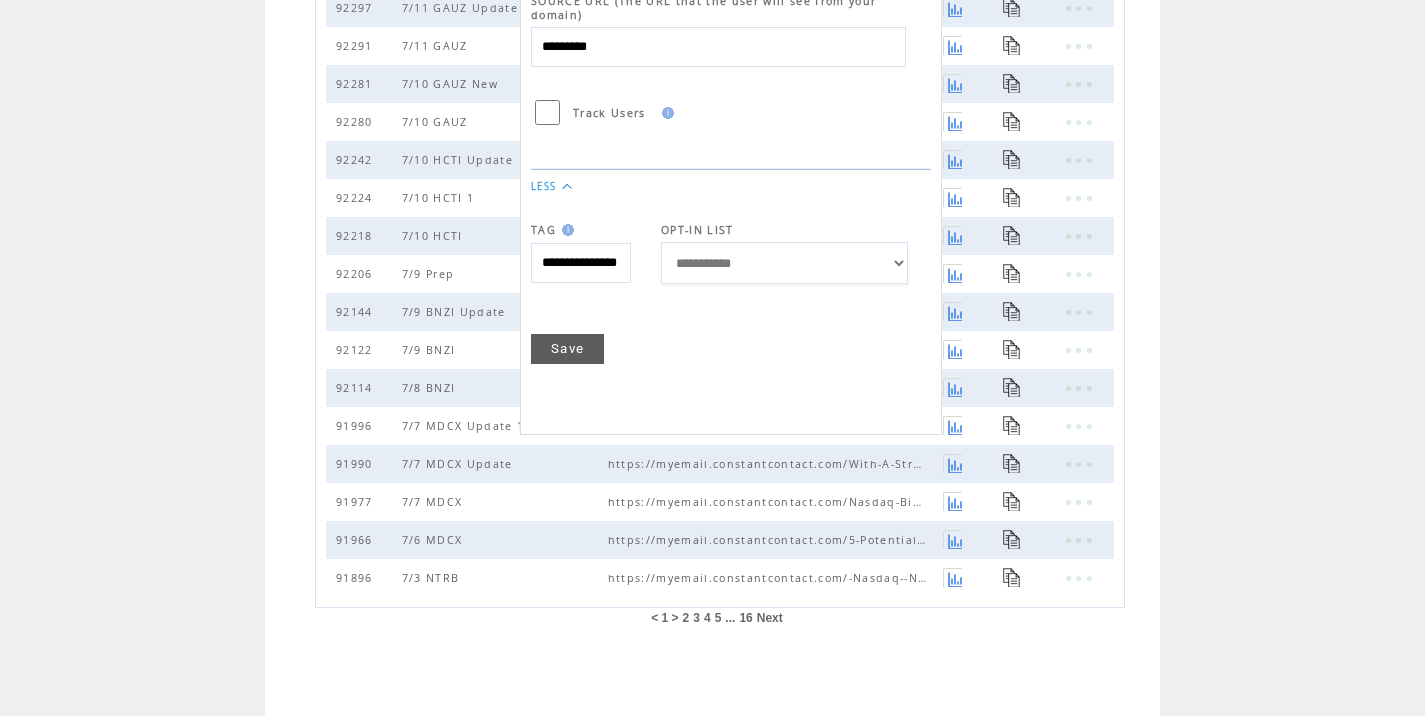 type on "**********" 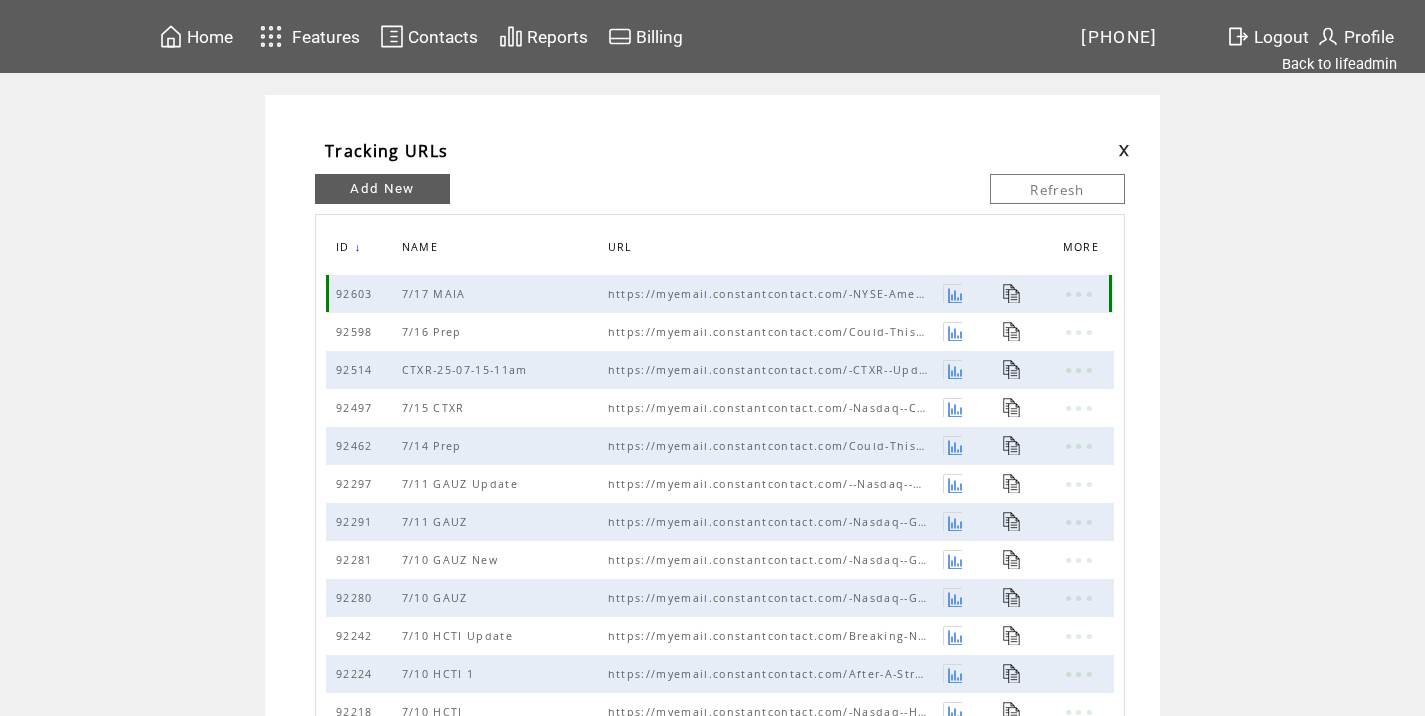 click at bounding box center (1012, 293) 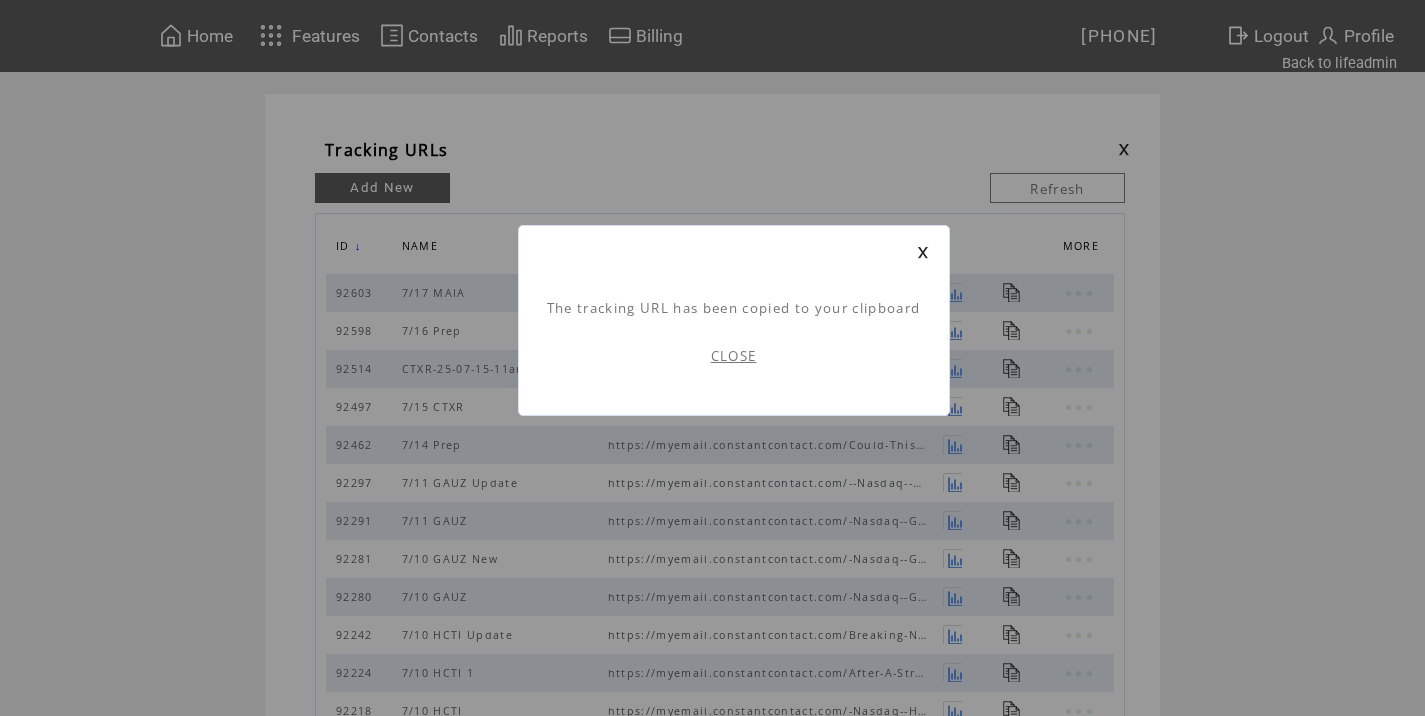 click on "CLOSE" at bounding box center [734, 356] 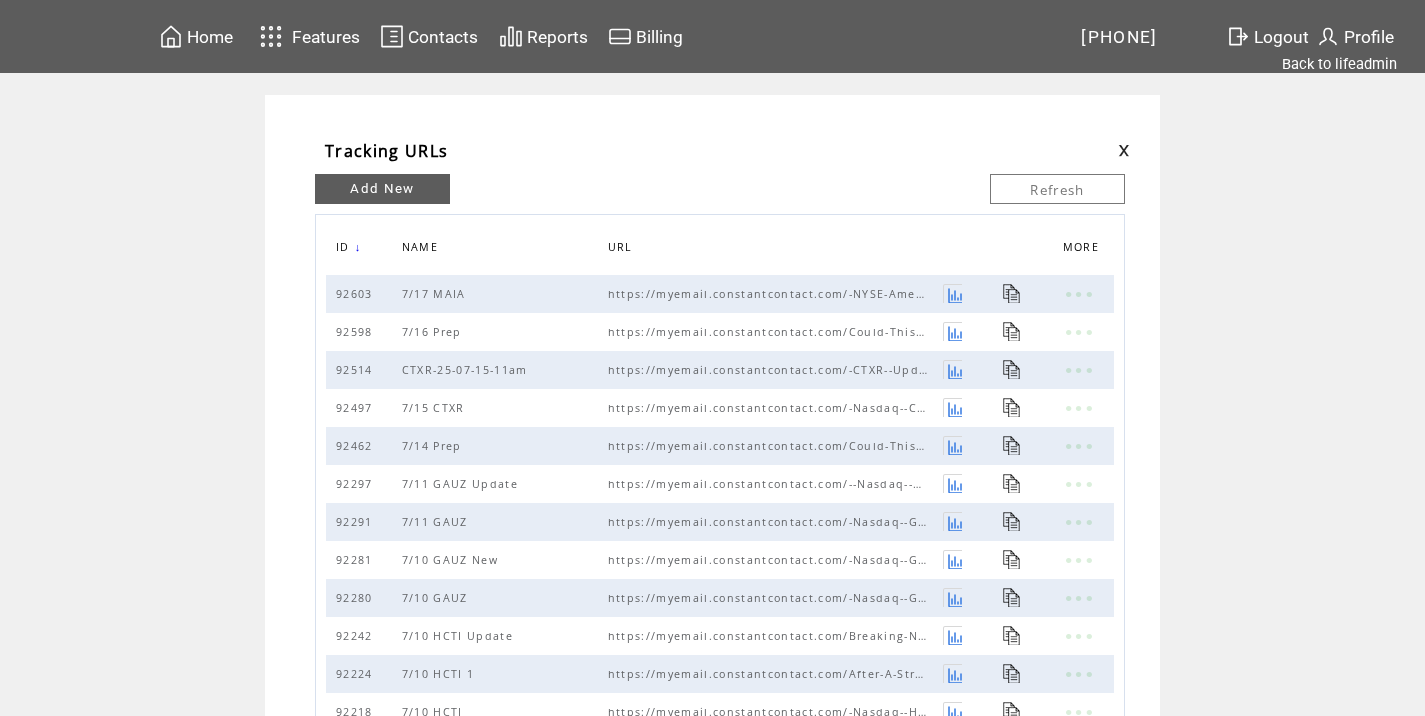 click at bounding box center [1124, 150] 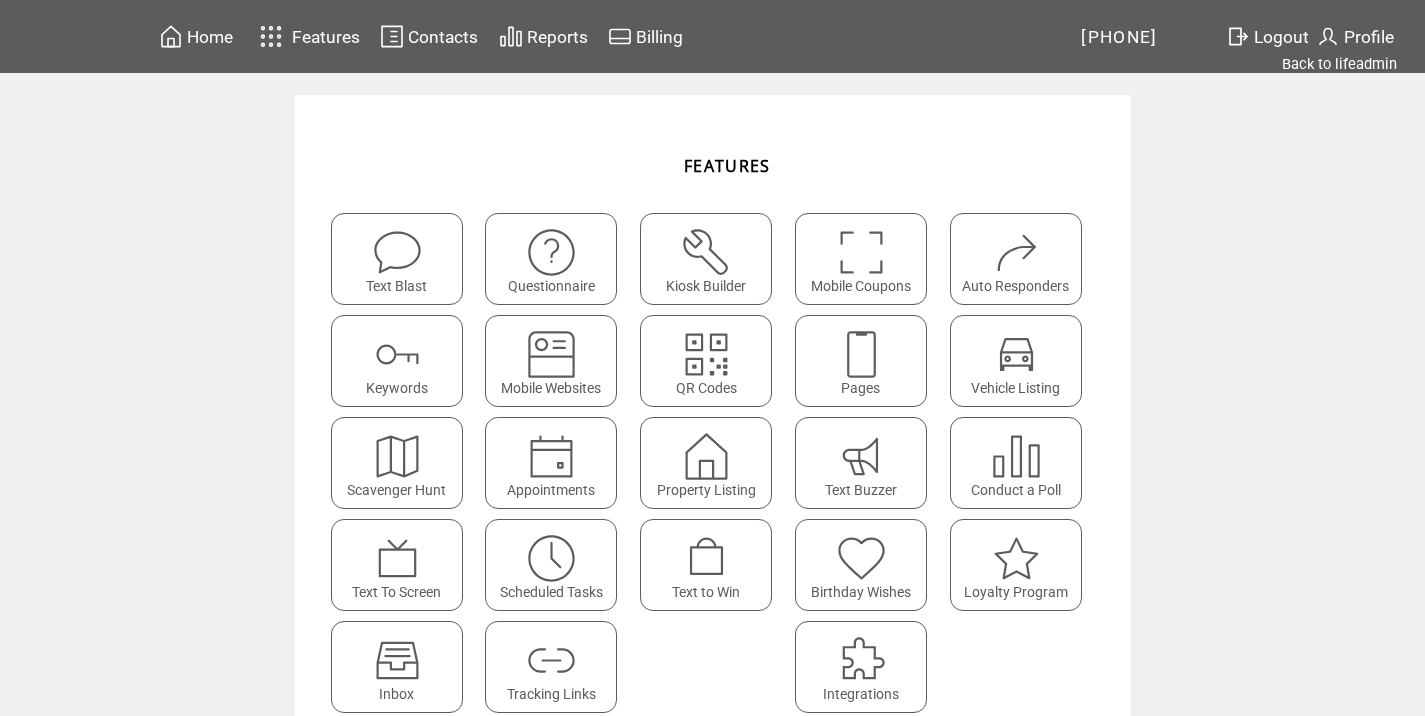 scroll, scrollTop: 0, scrollLeft: 0, axis: both 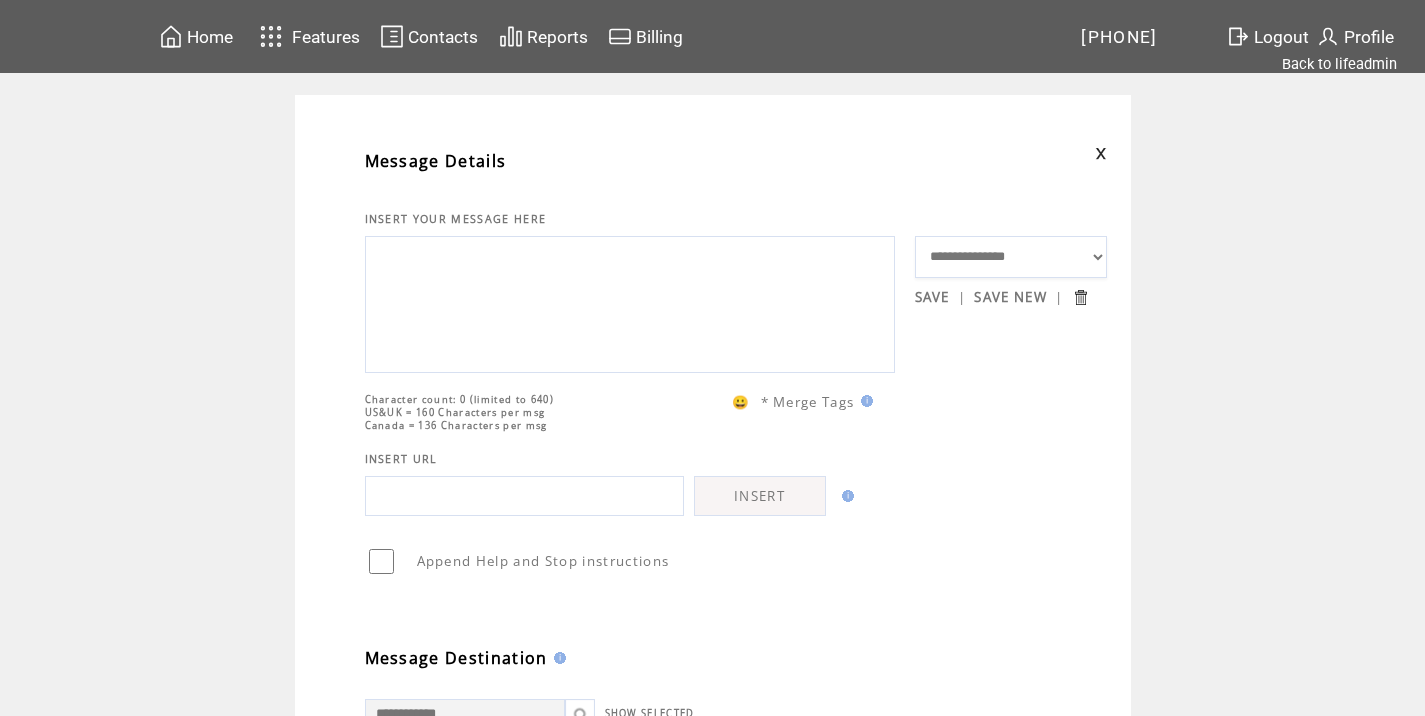 click at bounding box center (630, 302) 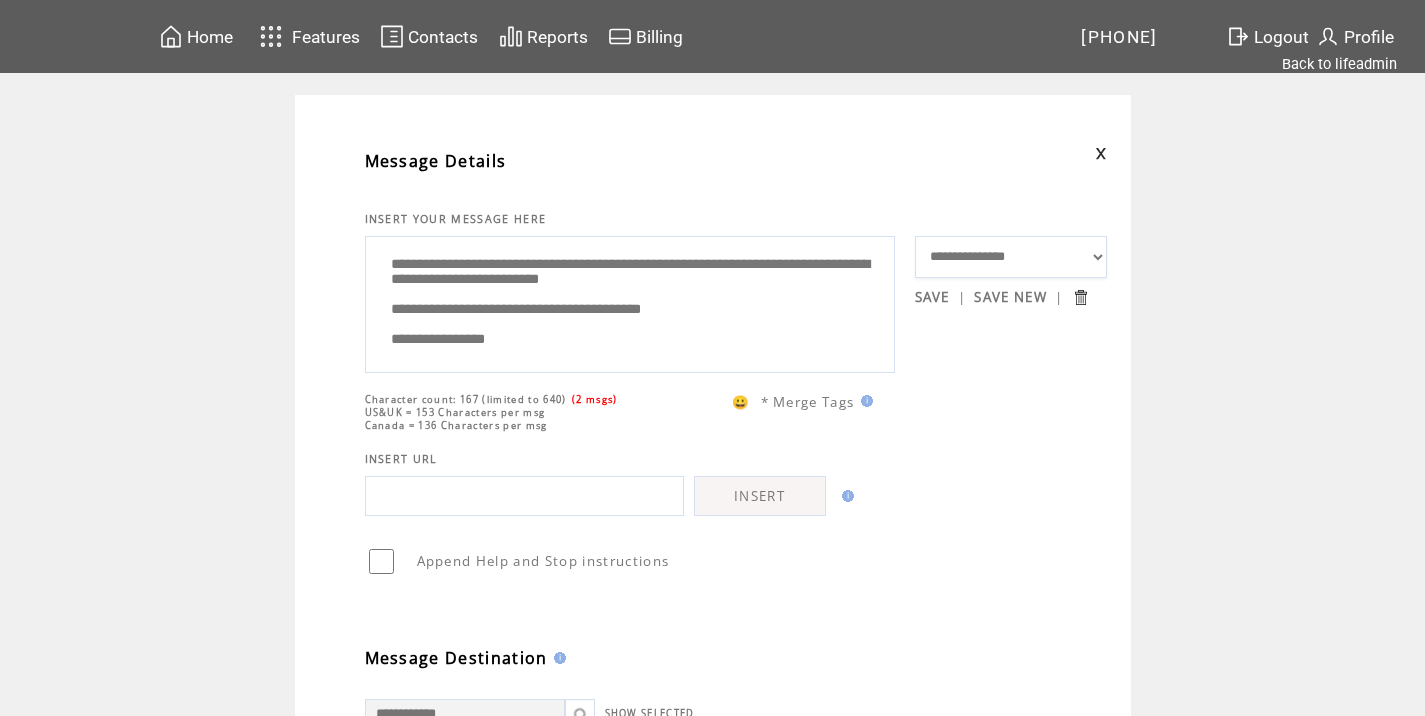 drag, startPoint x: 578, startPoint y: 265, endPoint x: 488, endPoint y: 268, distance: 90.04999 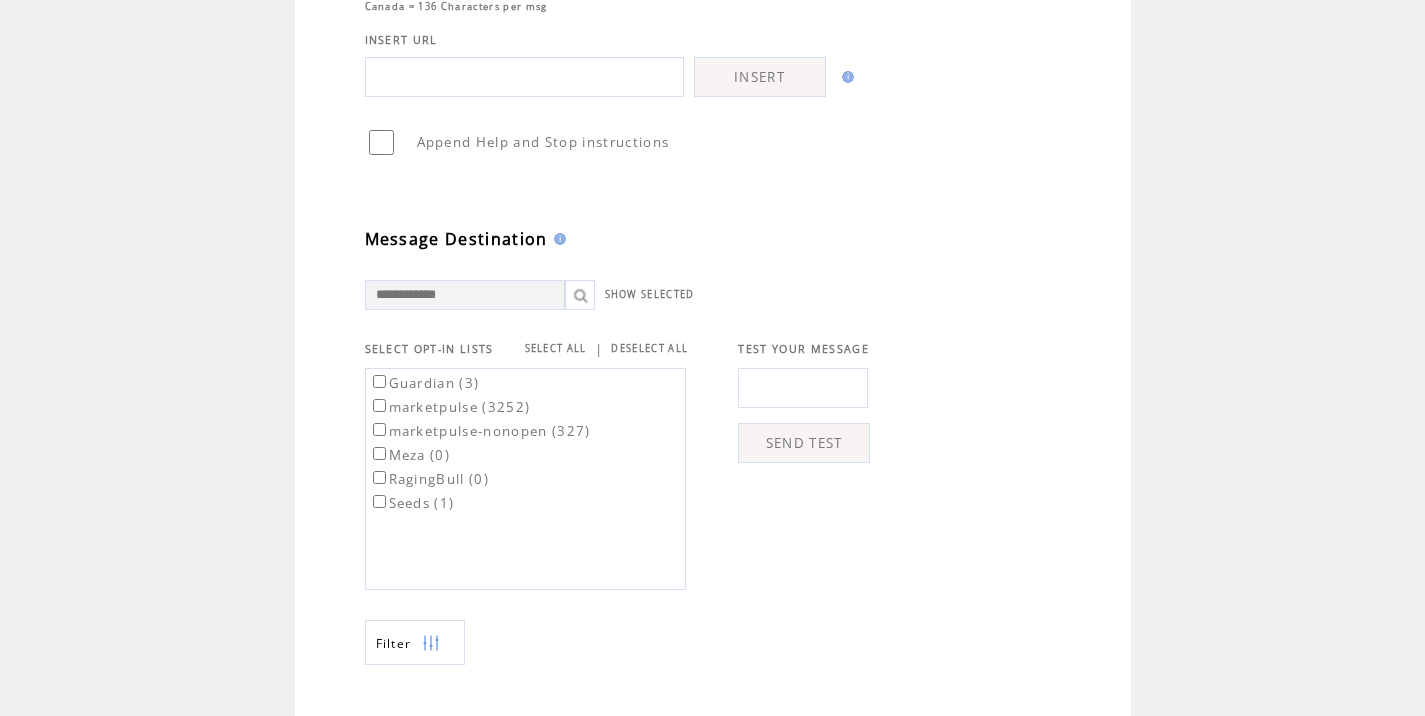 scroll, scrollTop: 447, scrollLeft: 0, axis: vertical 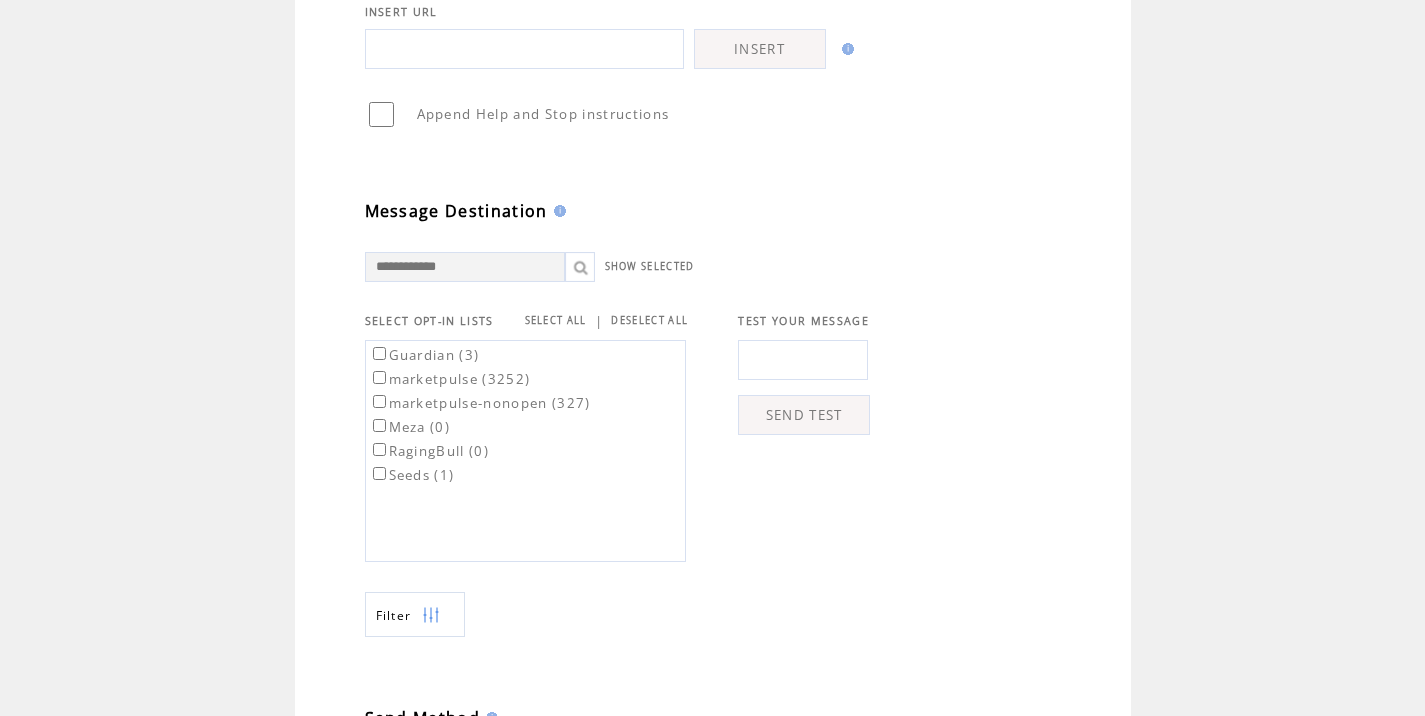 type on "**********" 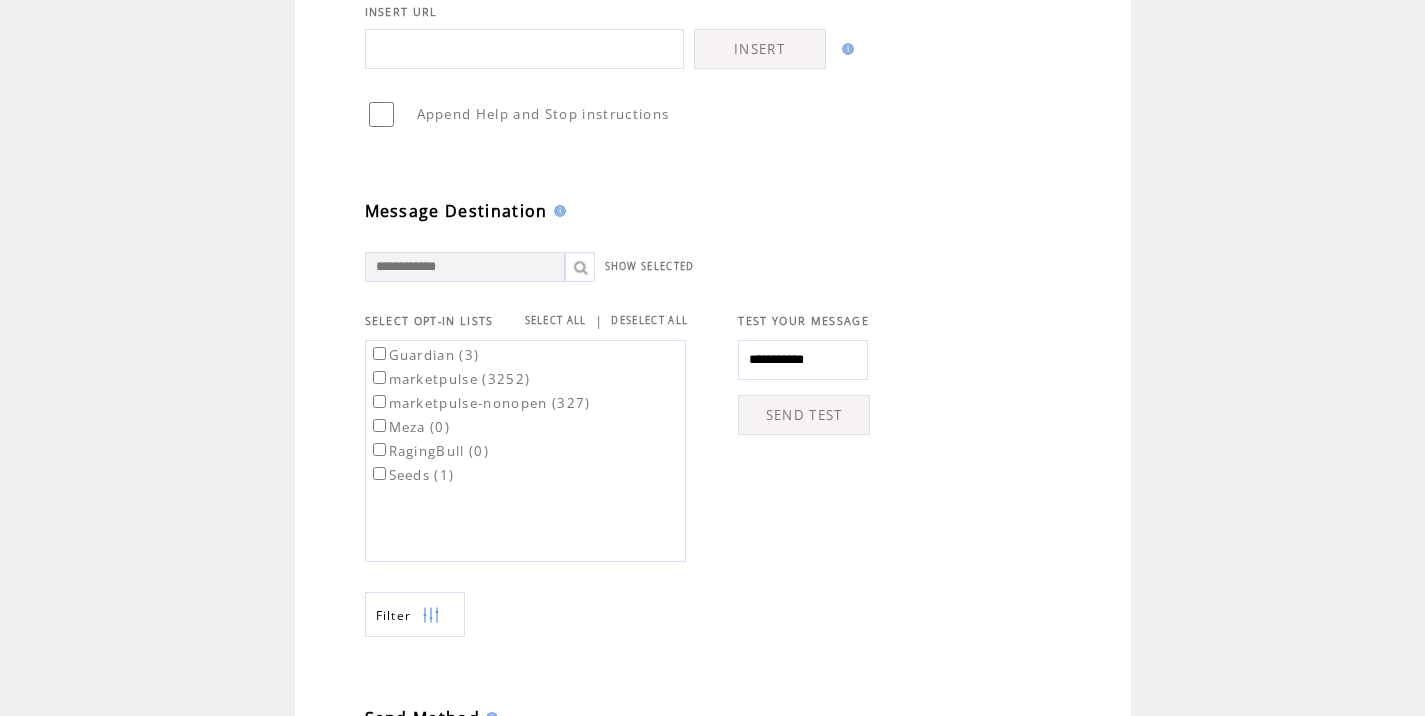 click on "SEND TEST" at bounding box center (804, 415) 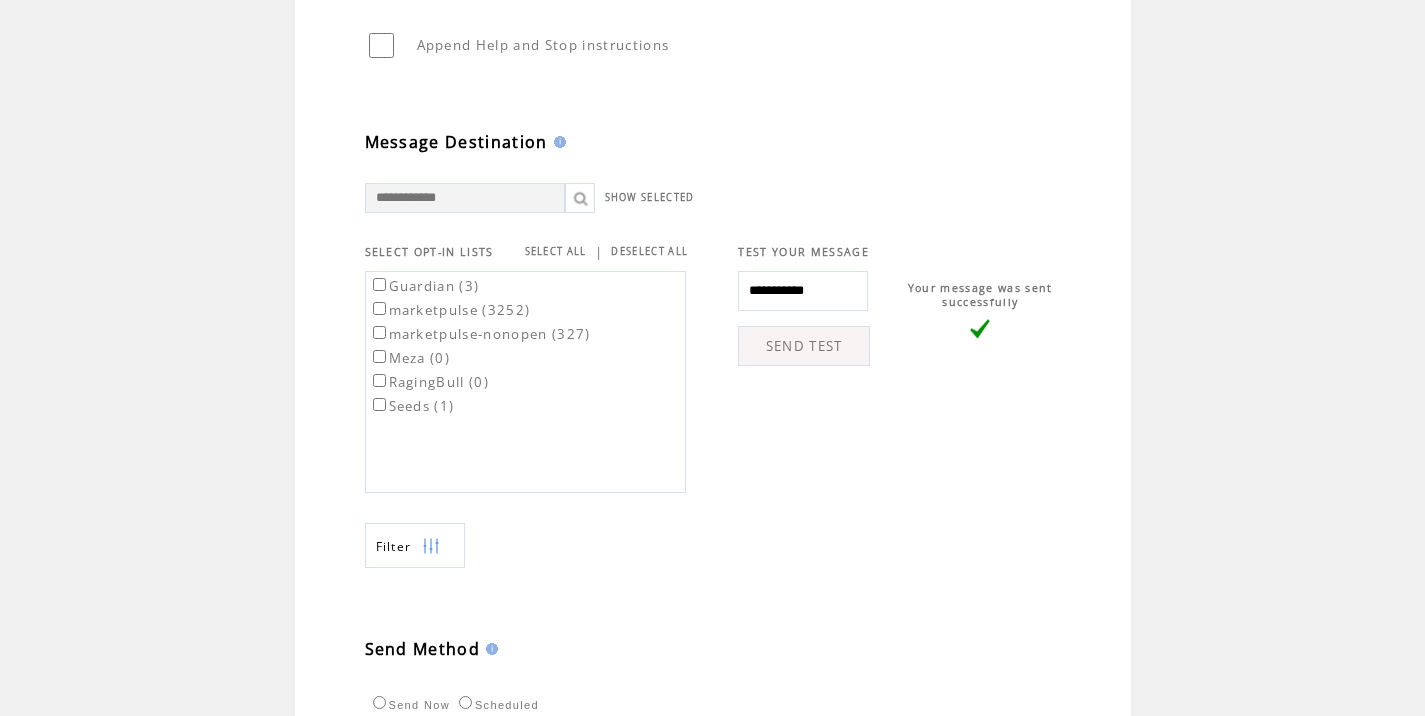 scroll, scrollTop: 774, scrollLeft: 0, axis: vertical 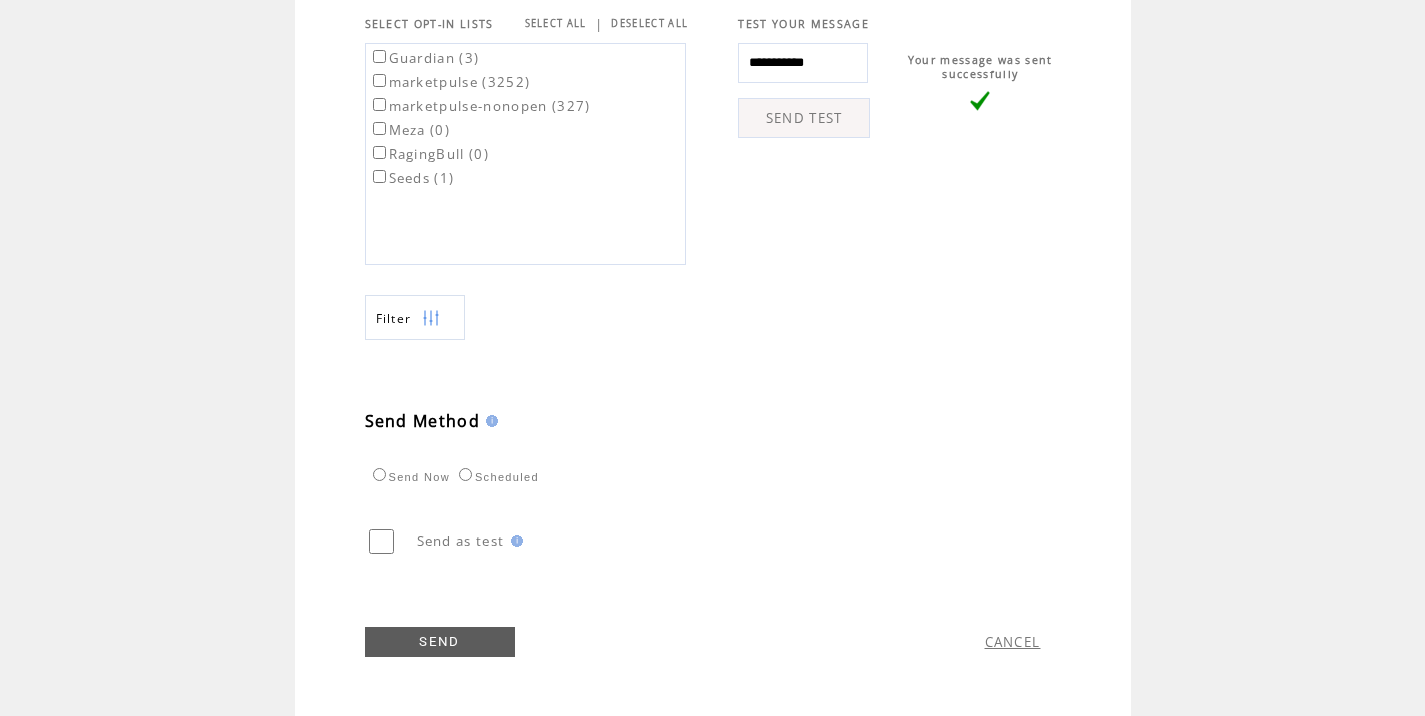 click on "marketpulse (3252)" at bounding box center (450, 82) 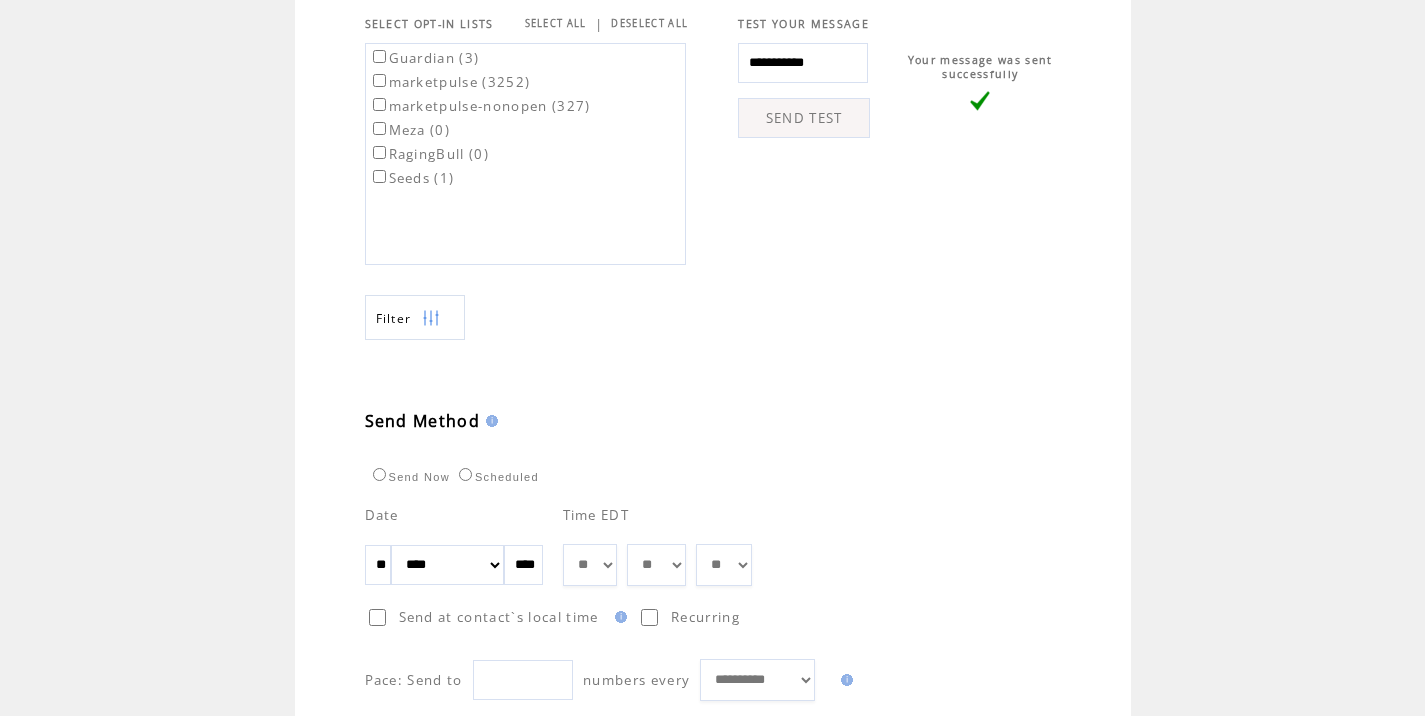 click on "** 	 ** 	 ** 	 ** 	 ** 	 ** 	 ** 	 ** 	 ** 	 ** 	 ** 	 ** 	 **" at bounding box center (590, 565) 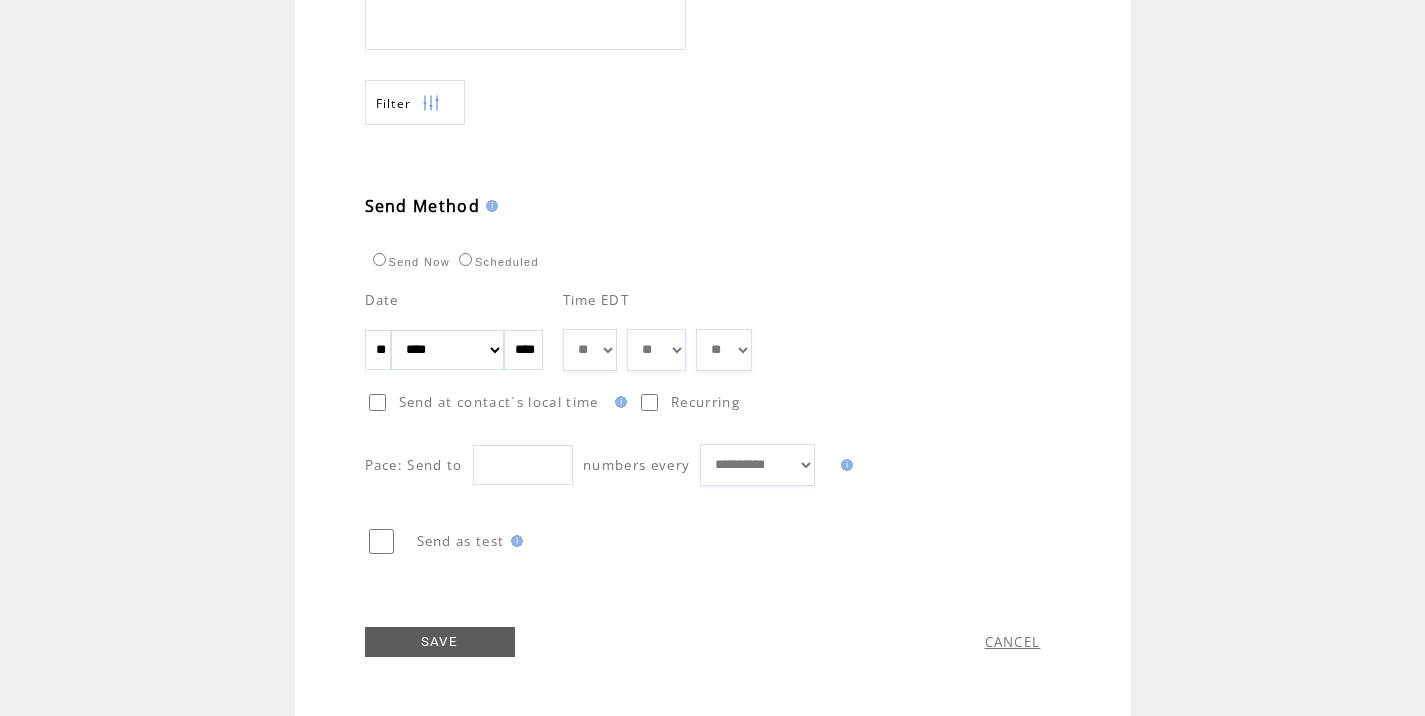 click on "SAVE" at bounding box center [440, 642] 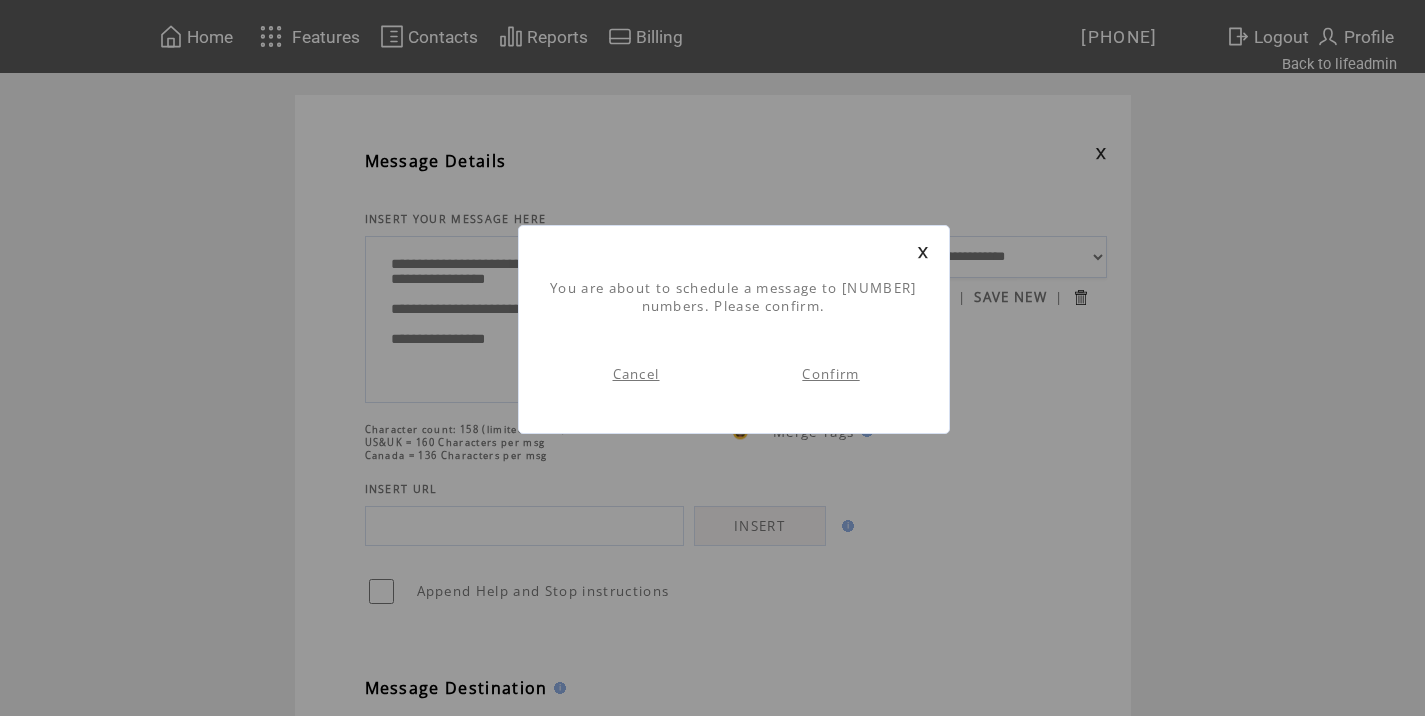 scroll, scrollTop: 1, scrollLeft: 0, axis: vertical 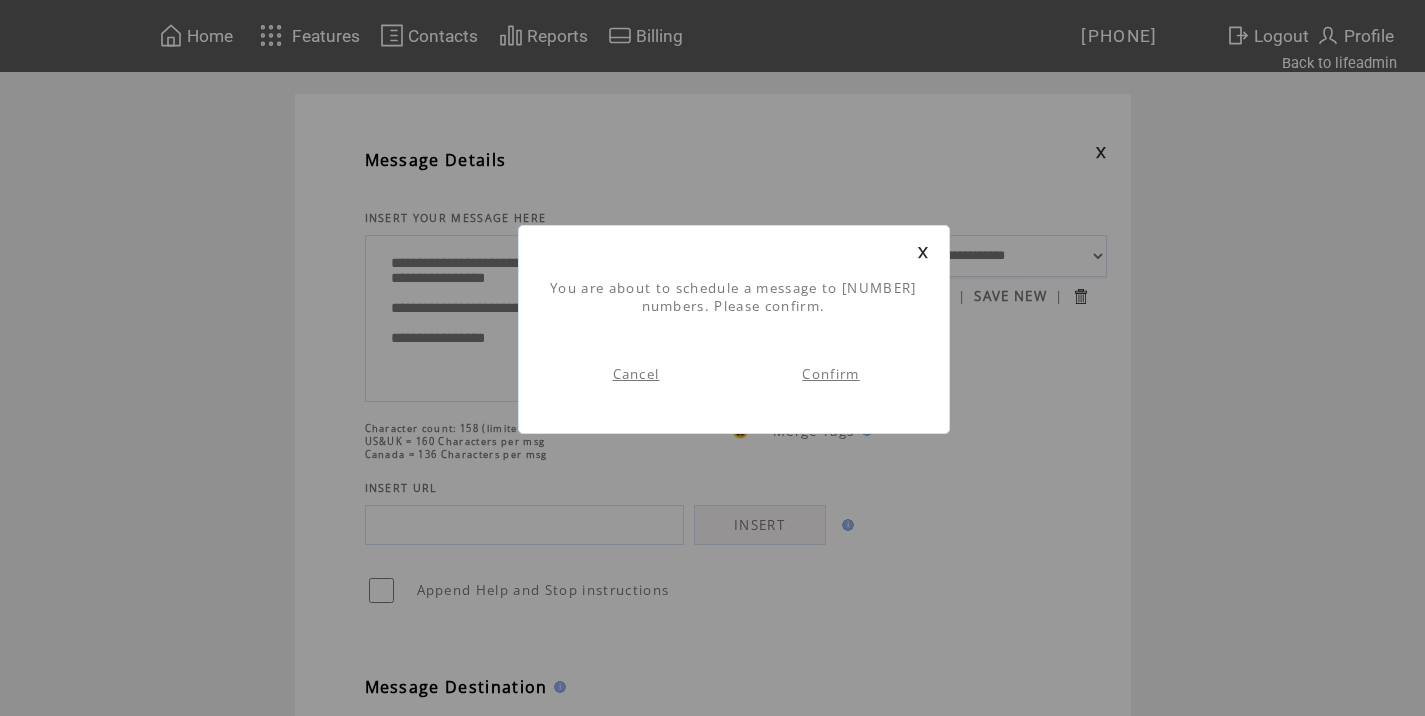 click on "Confirm" at bounding box center [830, 374] 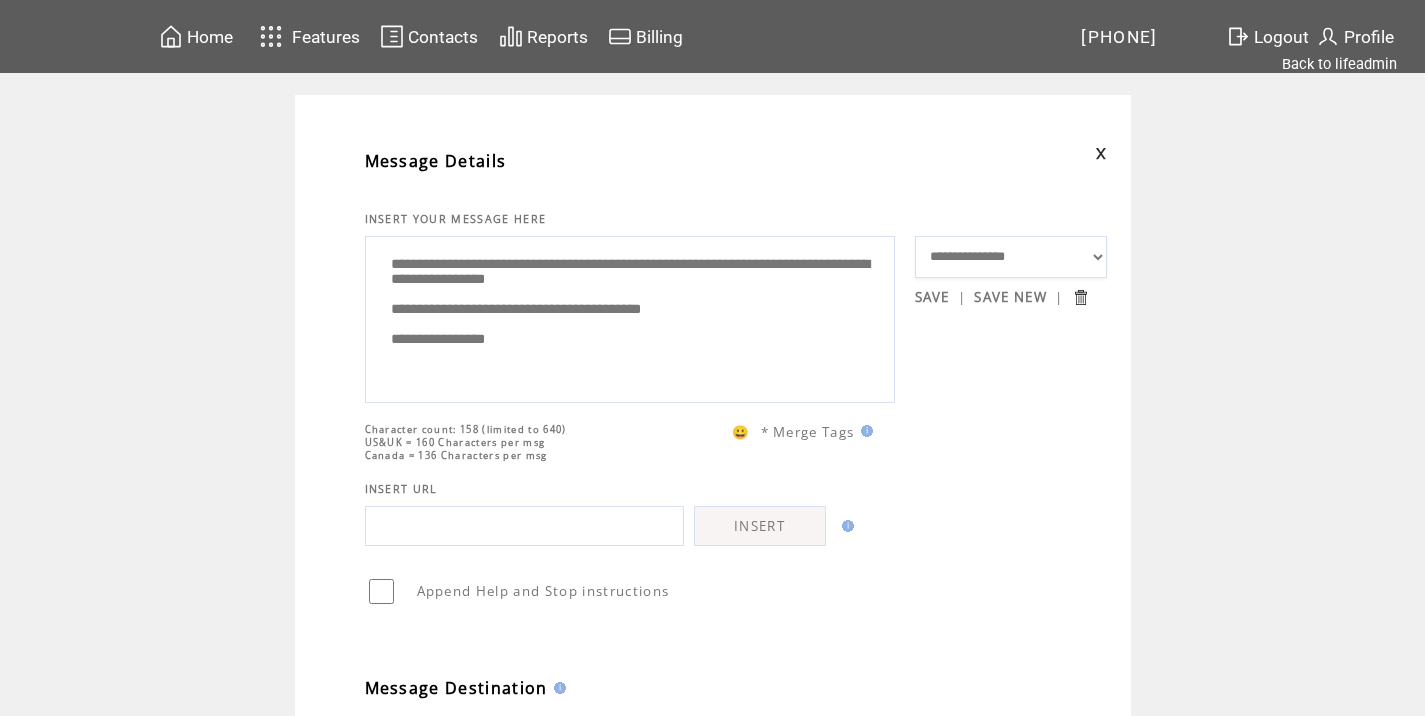 scroll, scrollTop: 1, scrollLeft: 0, axis: vertical 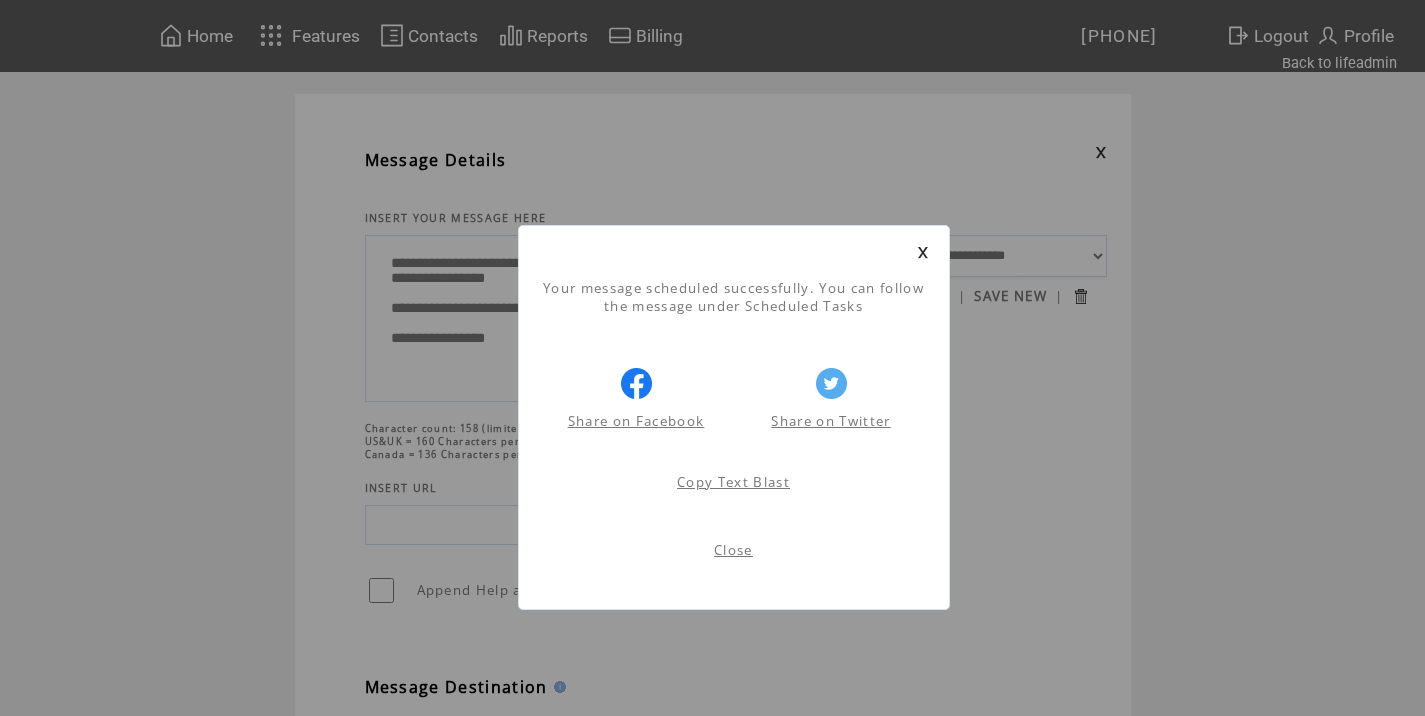 click on "Close" at bounding box center [733, 550] 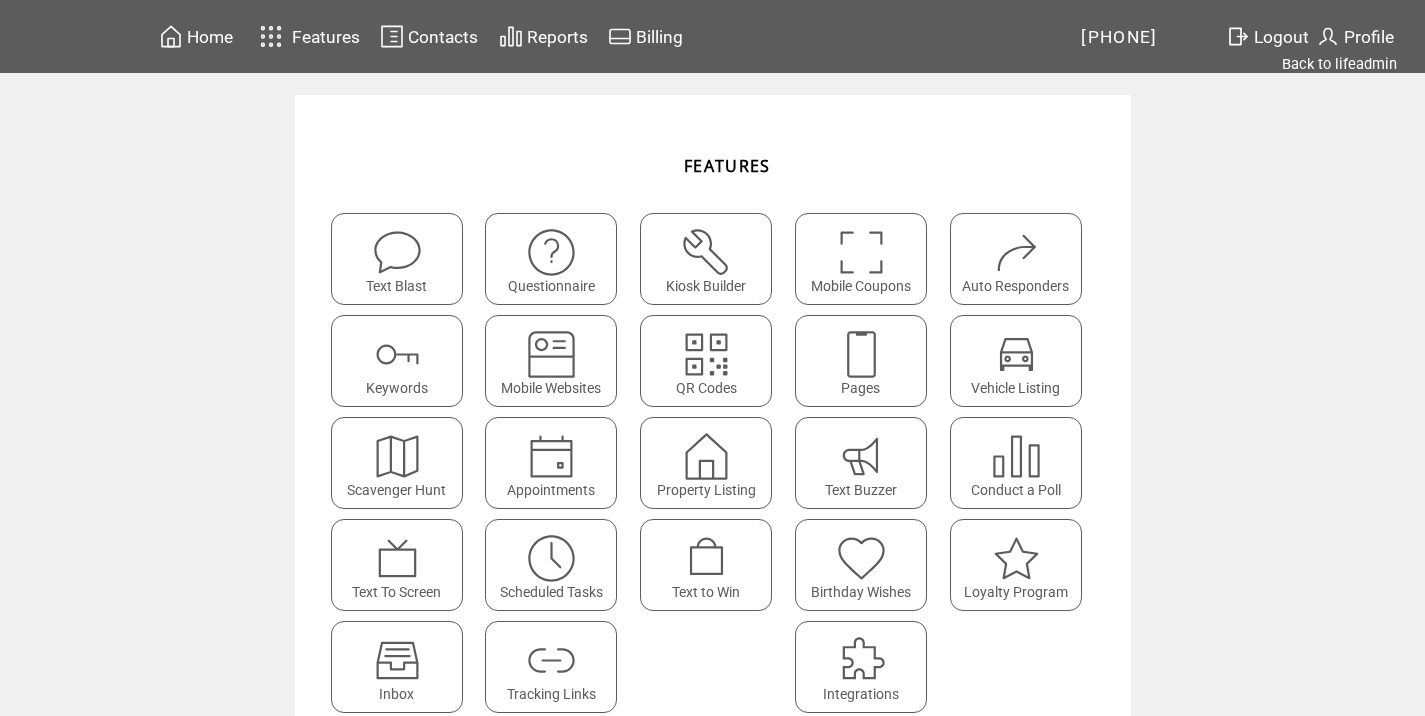 scroll, scrollTop: 0, scrollLeft: 0, axis: both 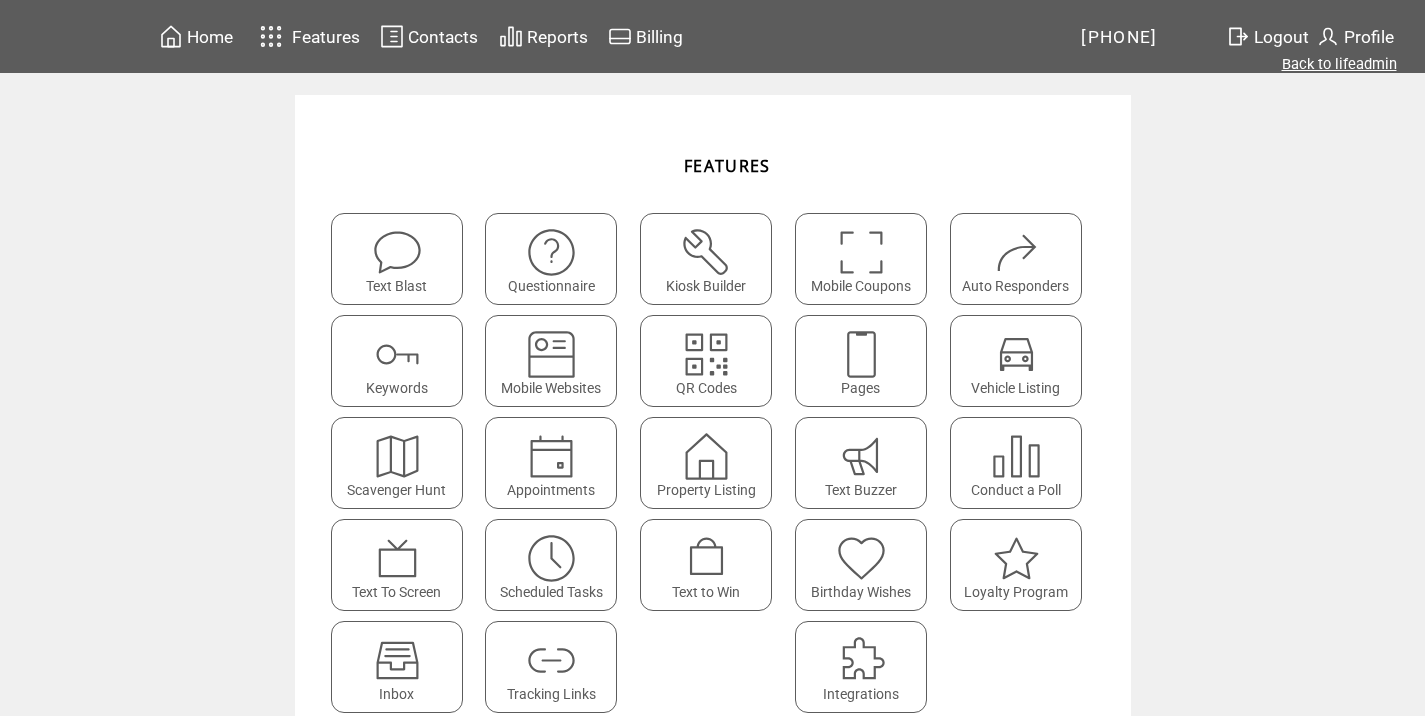 click on "Back to lifeadmin" at bounding box center (1339, 64) 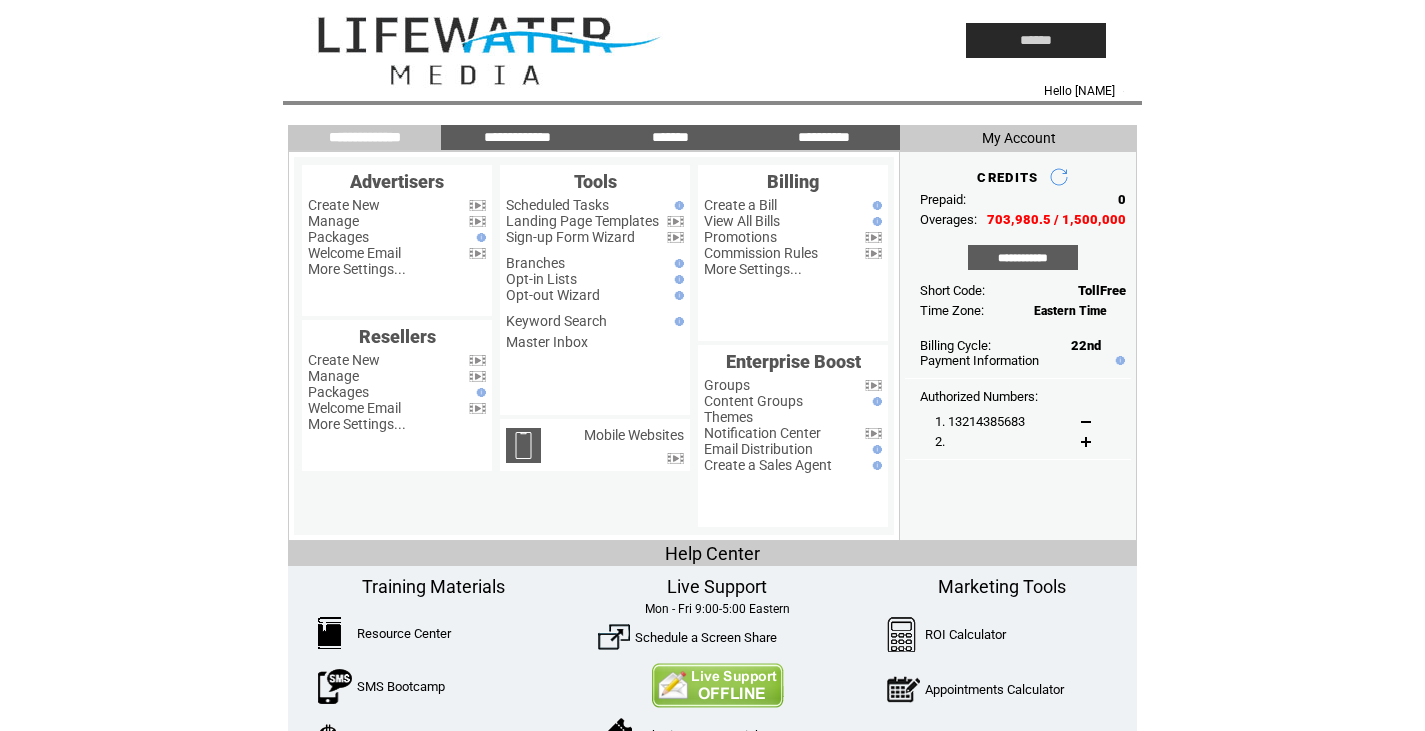 scroll, scrollTop: 0, scrollLeft: 0, axis: both 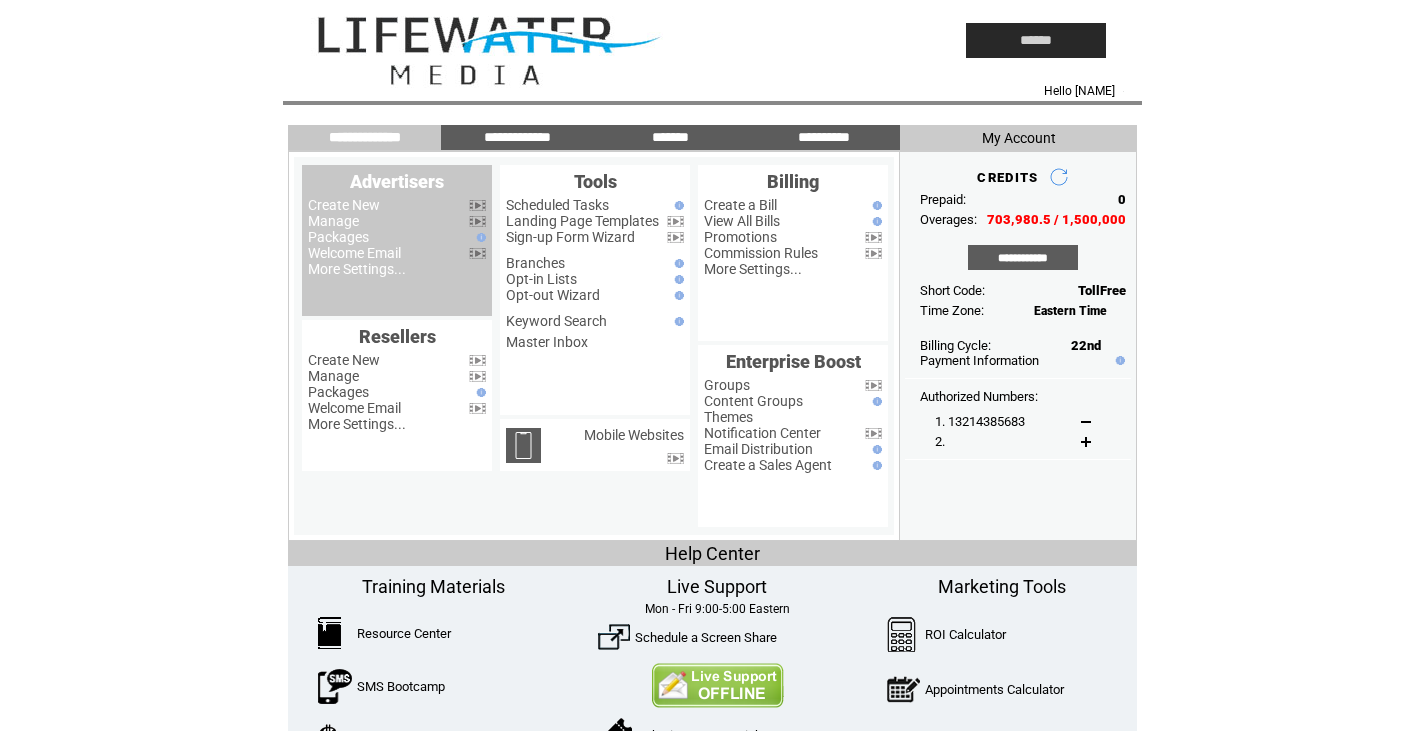 click on "Manage" at bounding box center [333, 221] 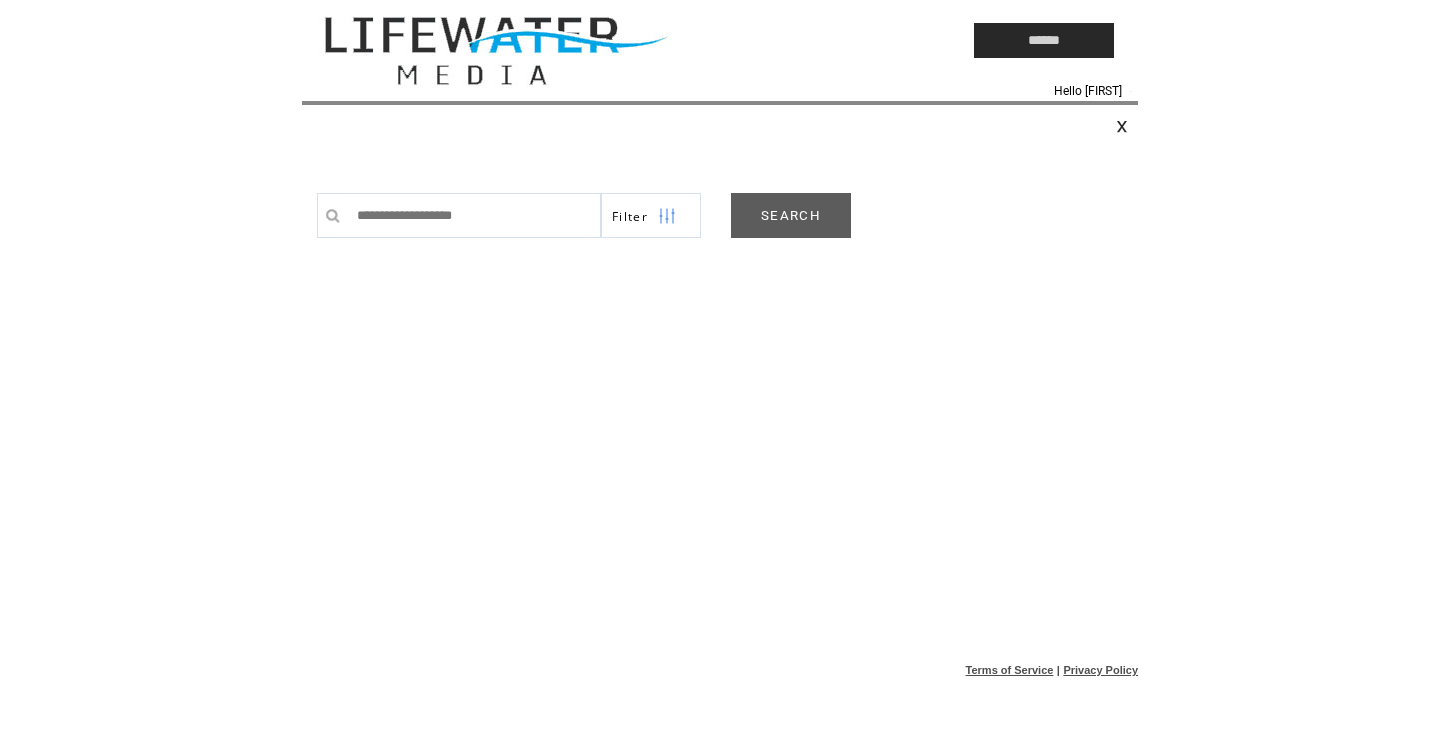 scroll, scrollTop: 0, scrollLeft: 0, axis: both 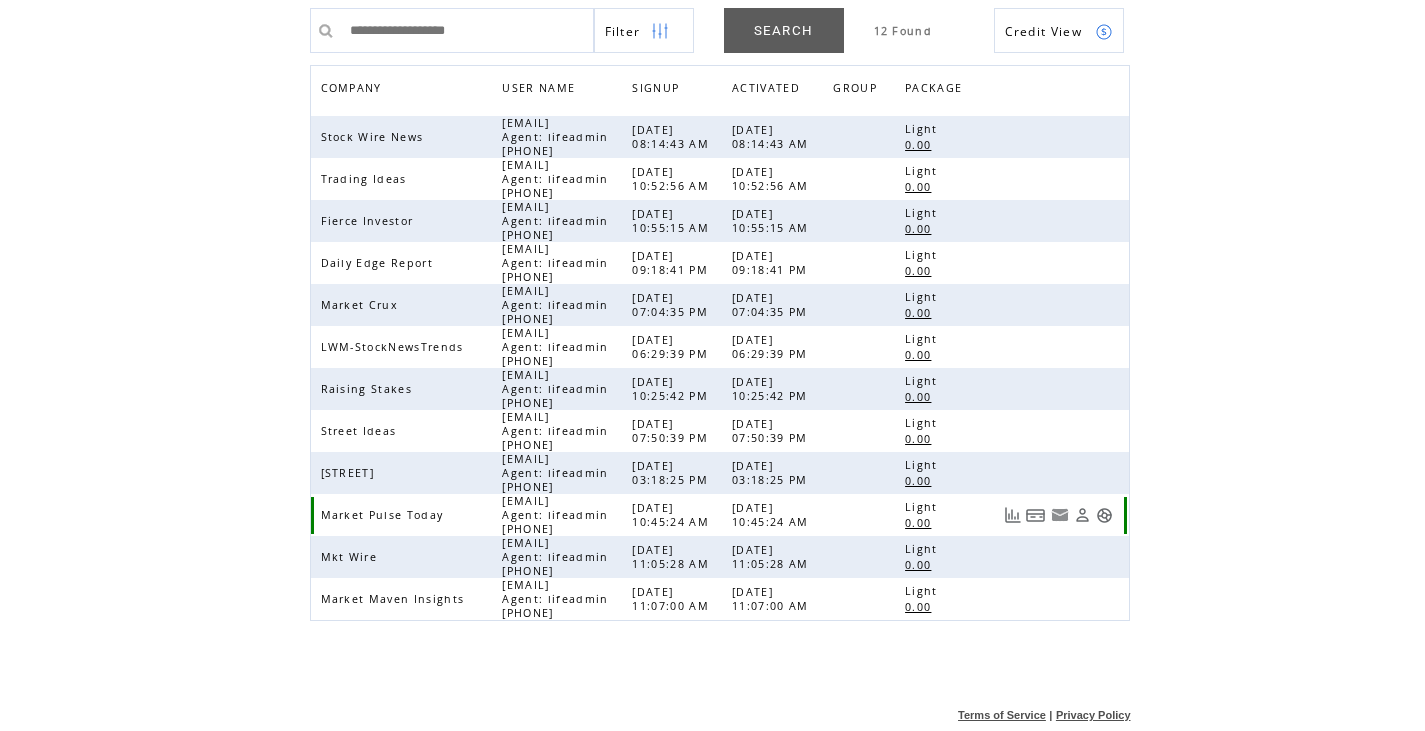 click at bounding box center (1104, 515) 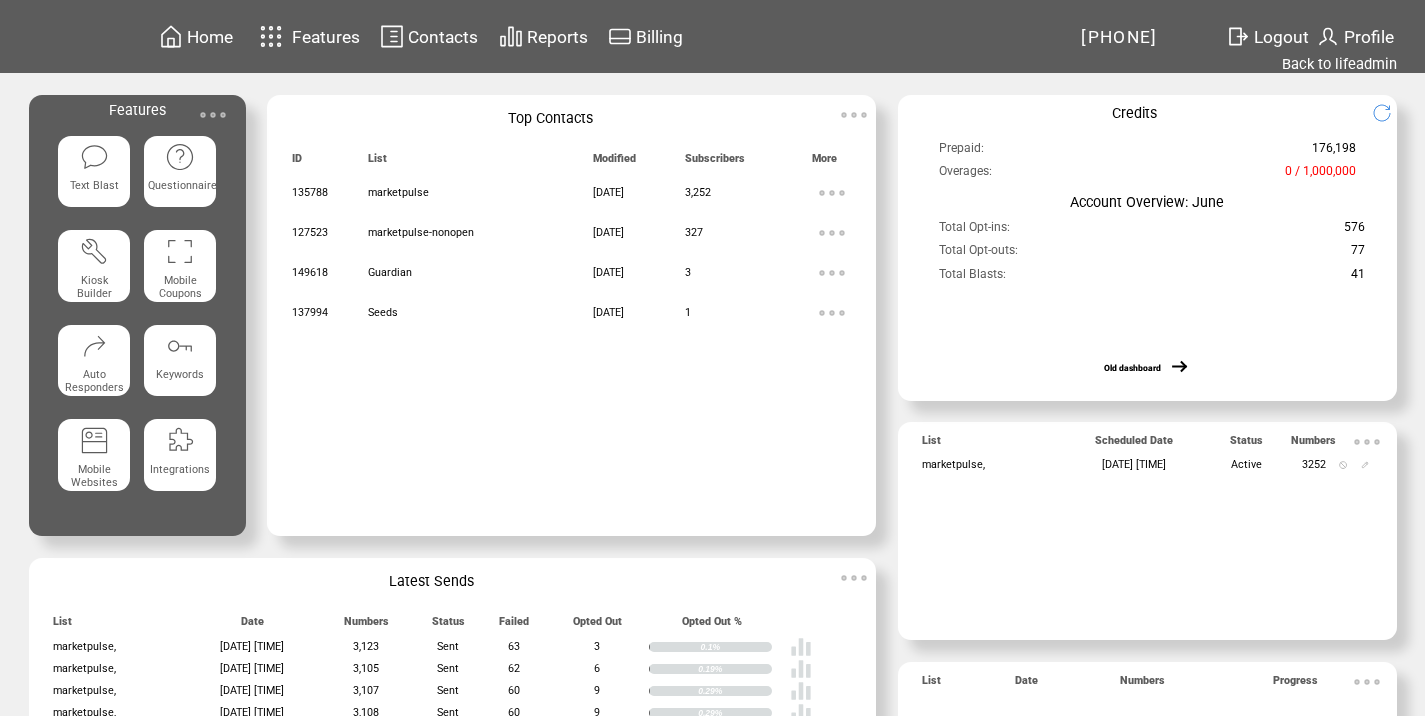 scroll, scrollTop: 0, scrollLeft: 0, axis: both 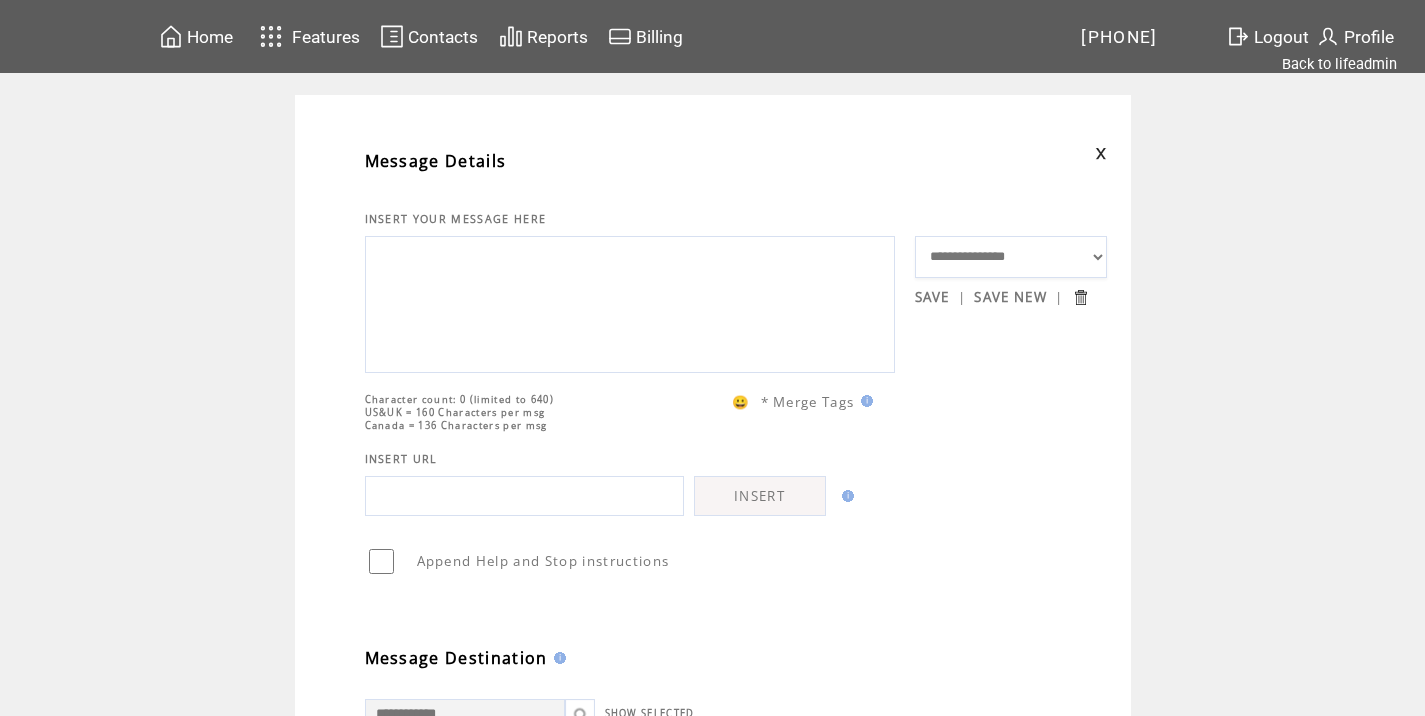click at bounding box center (630, 302) 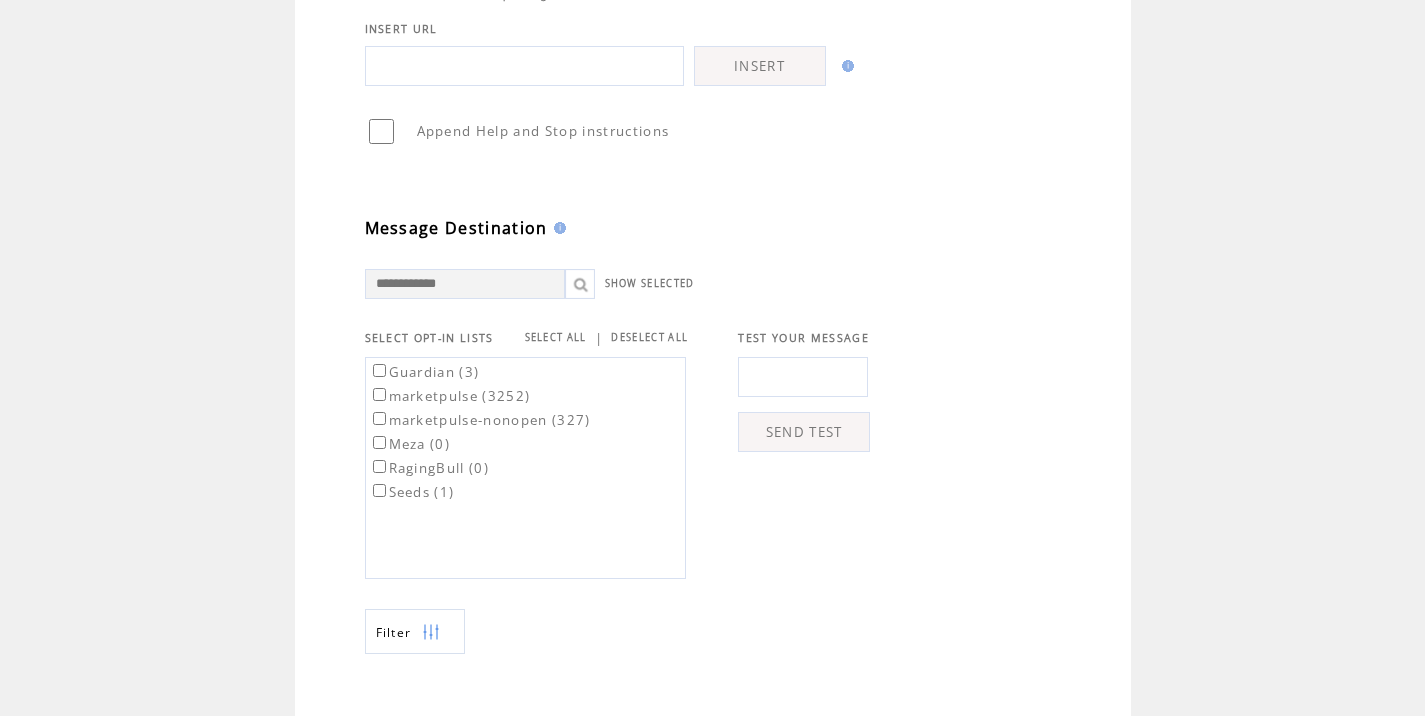 scroll, scrollTop: 439, scrollLeft: 0, axis: vertical 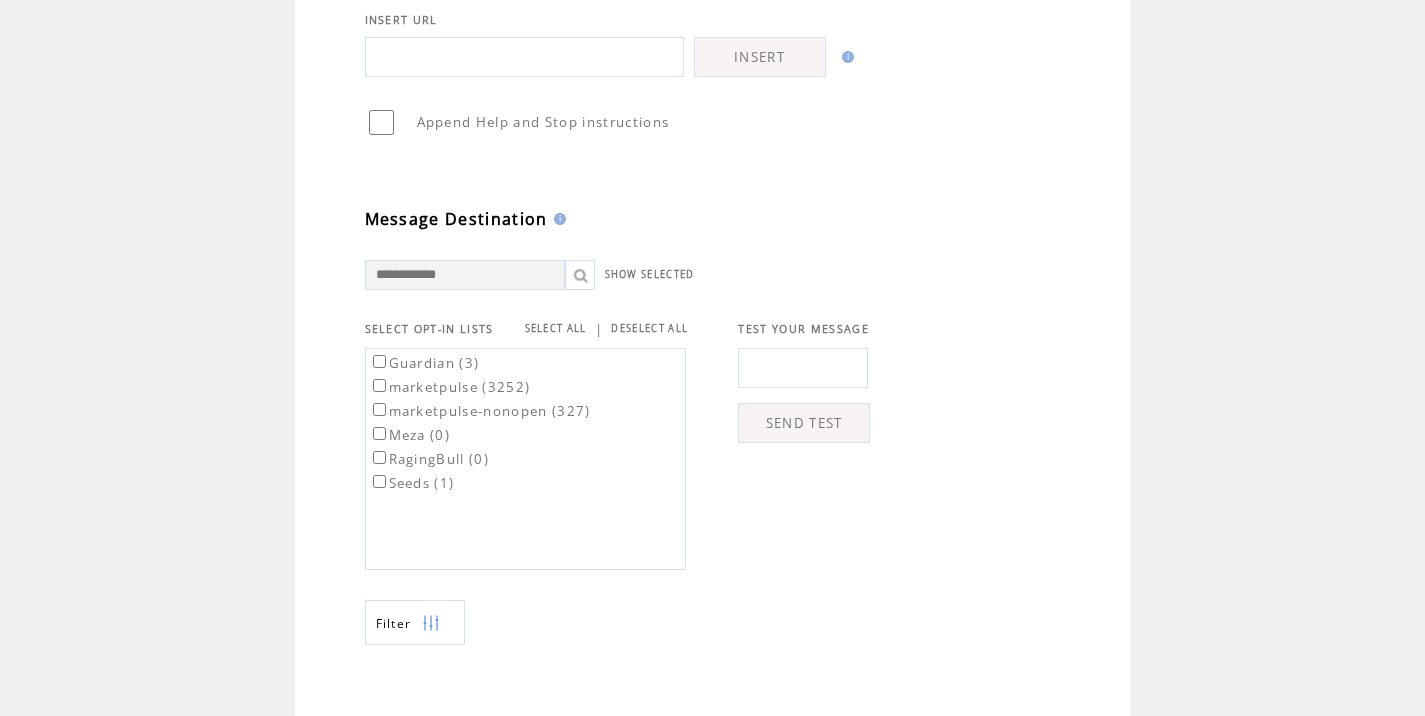 type on "**********" 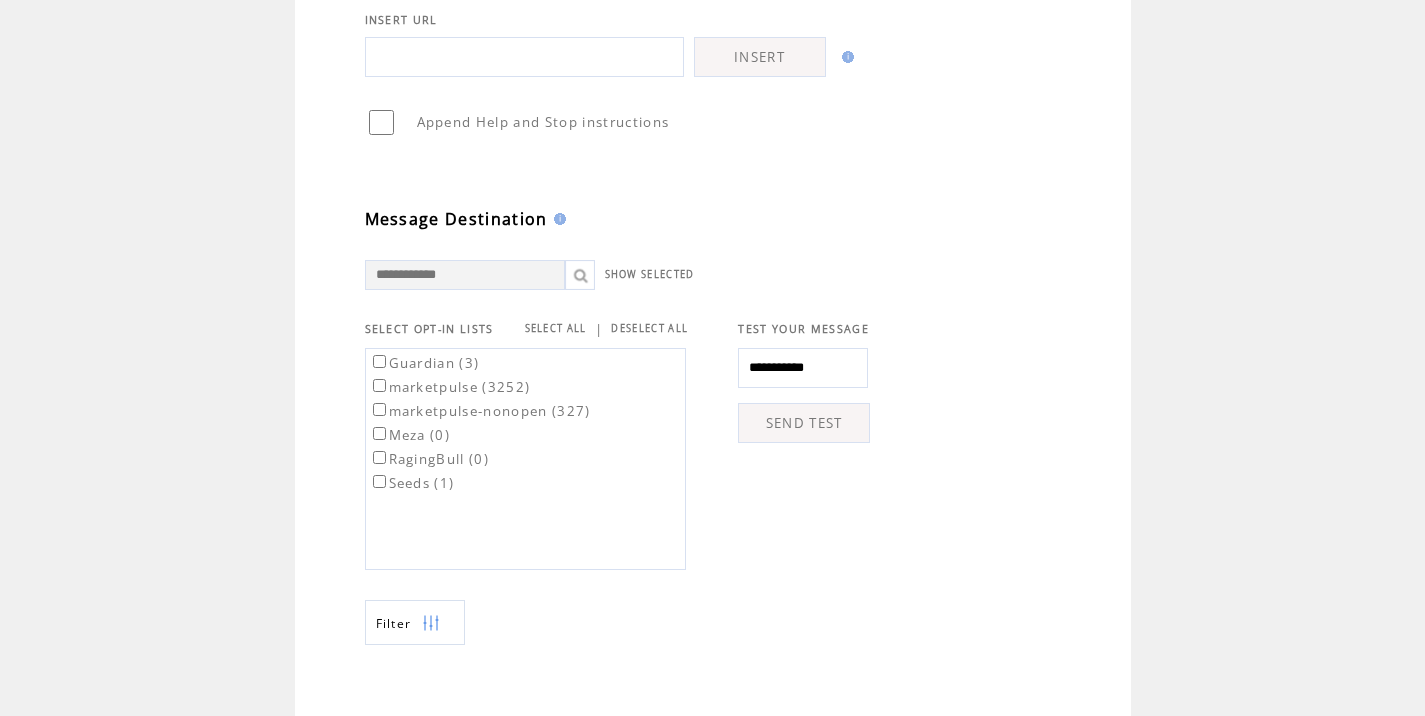 click on "SEND TEST" at bounding box center (804, 423) 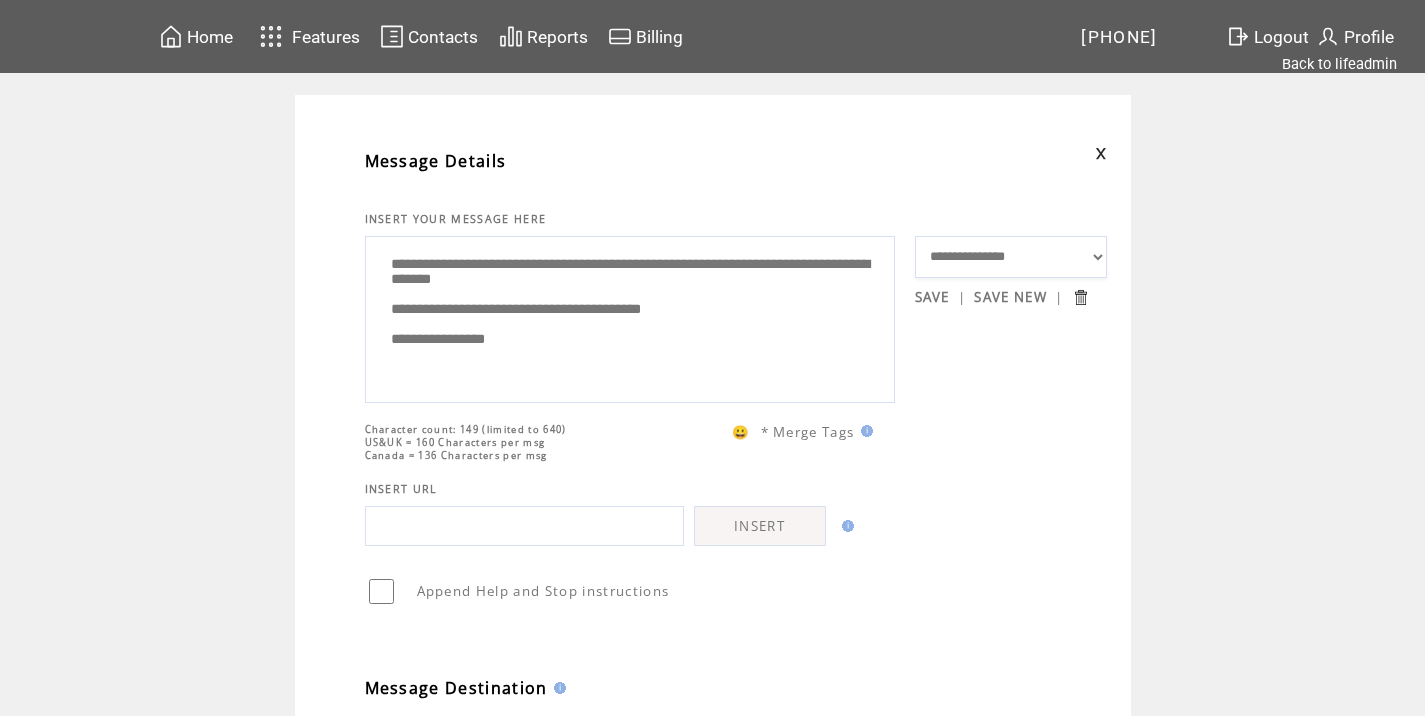 scroll, scrollTop: 774, scrollLeft: 0, axis: vertical 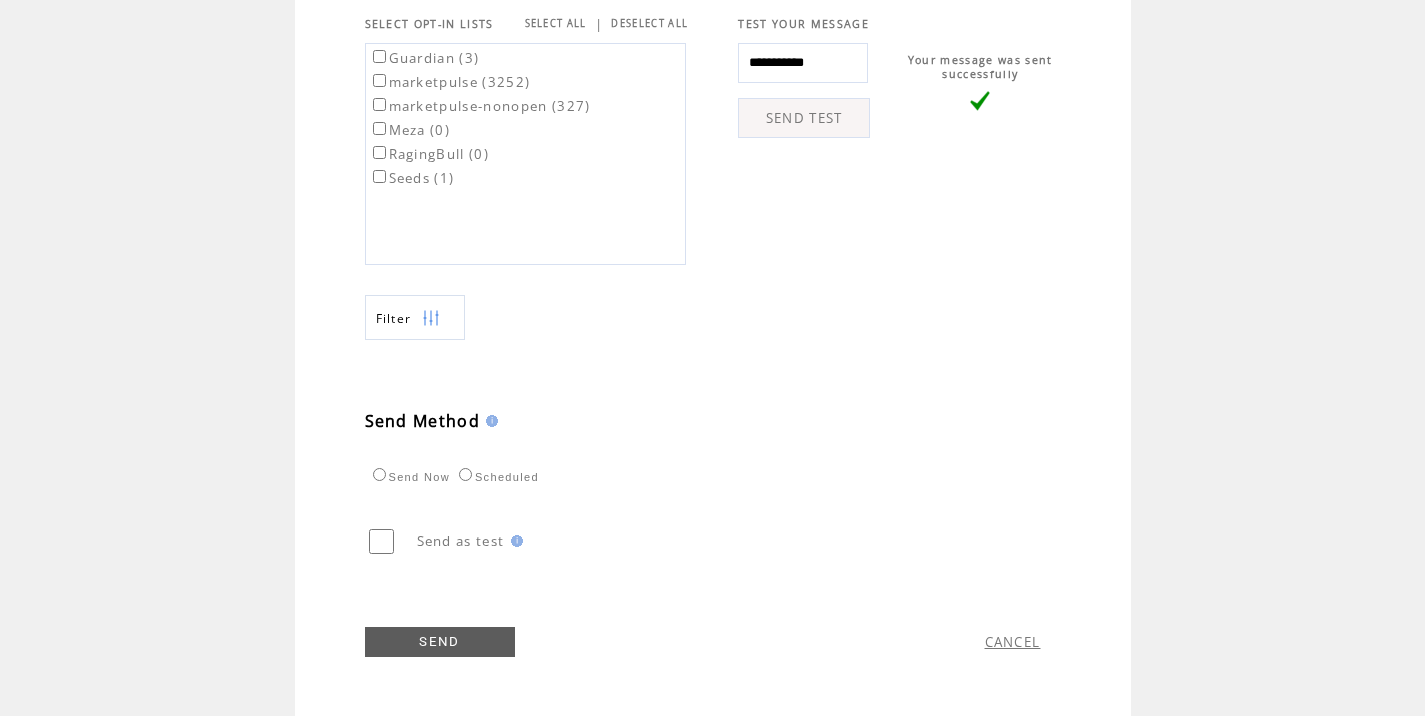 click on "marketpulse (3252)" at bounding box center (450, 82) 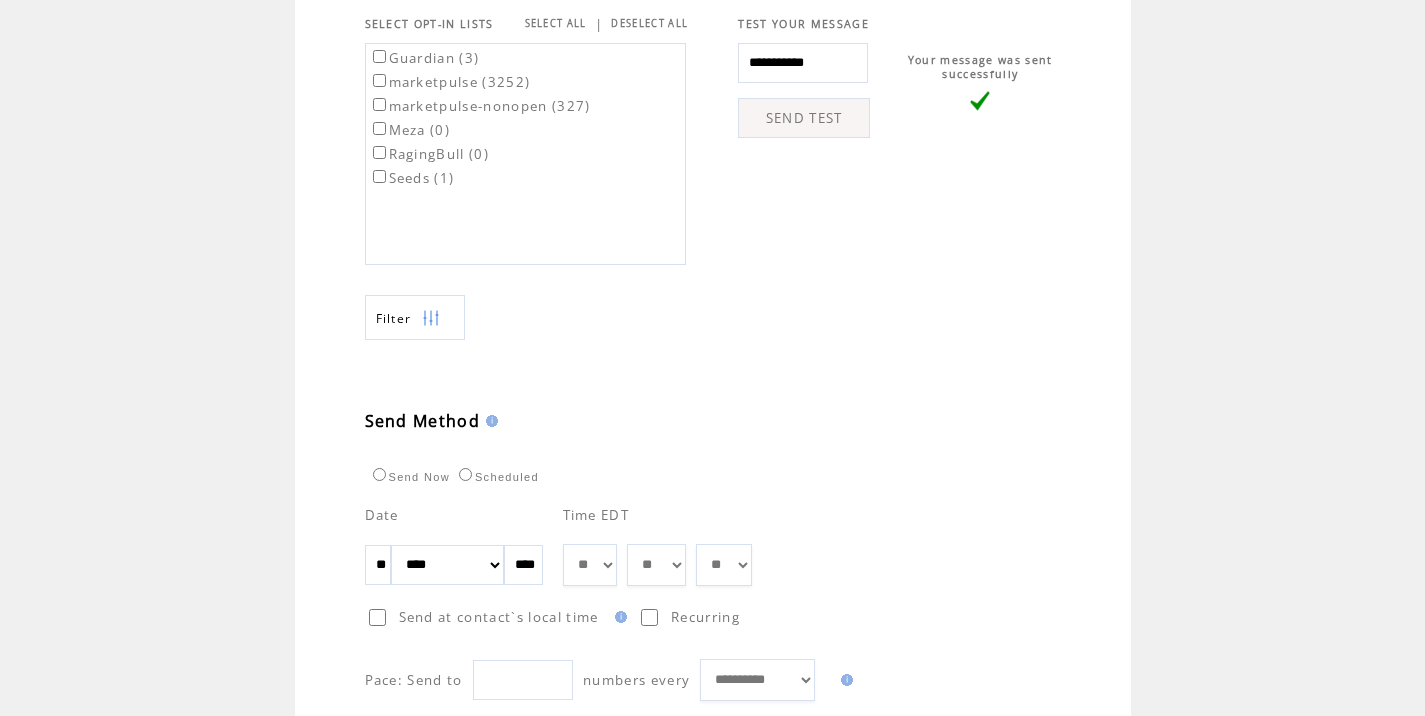 click on "** 	 ** 	 ** 	 ** 	 ** 	 ** 	 ** 	 ** 	 ** 	 ** 	 ** 	 ** 	 **" at bounding box center [590, 565] 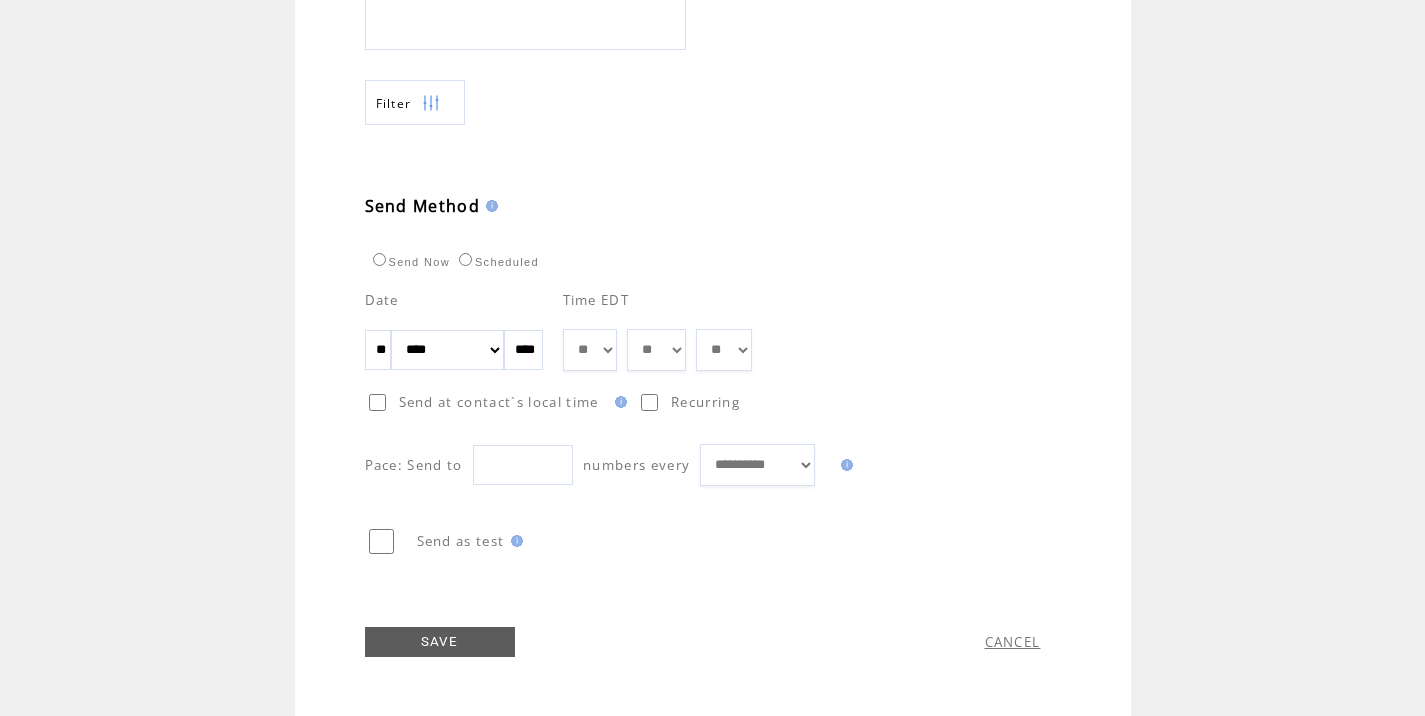 click on "SAVE" at bounding box center [440, 642] 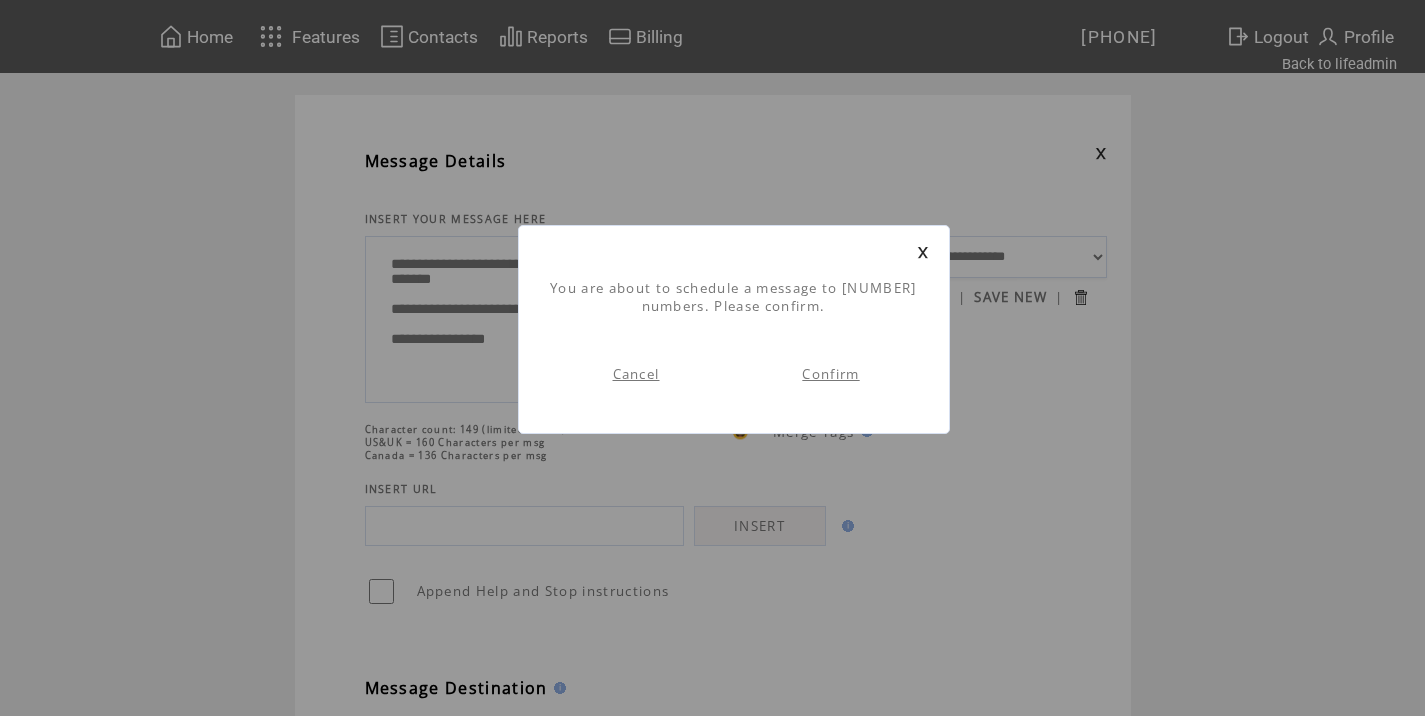 scroll, scrollTop: 1, scrollLeft: 0, axis: vertical 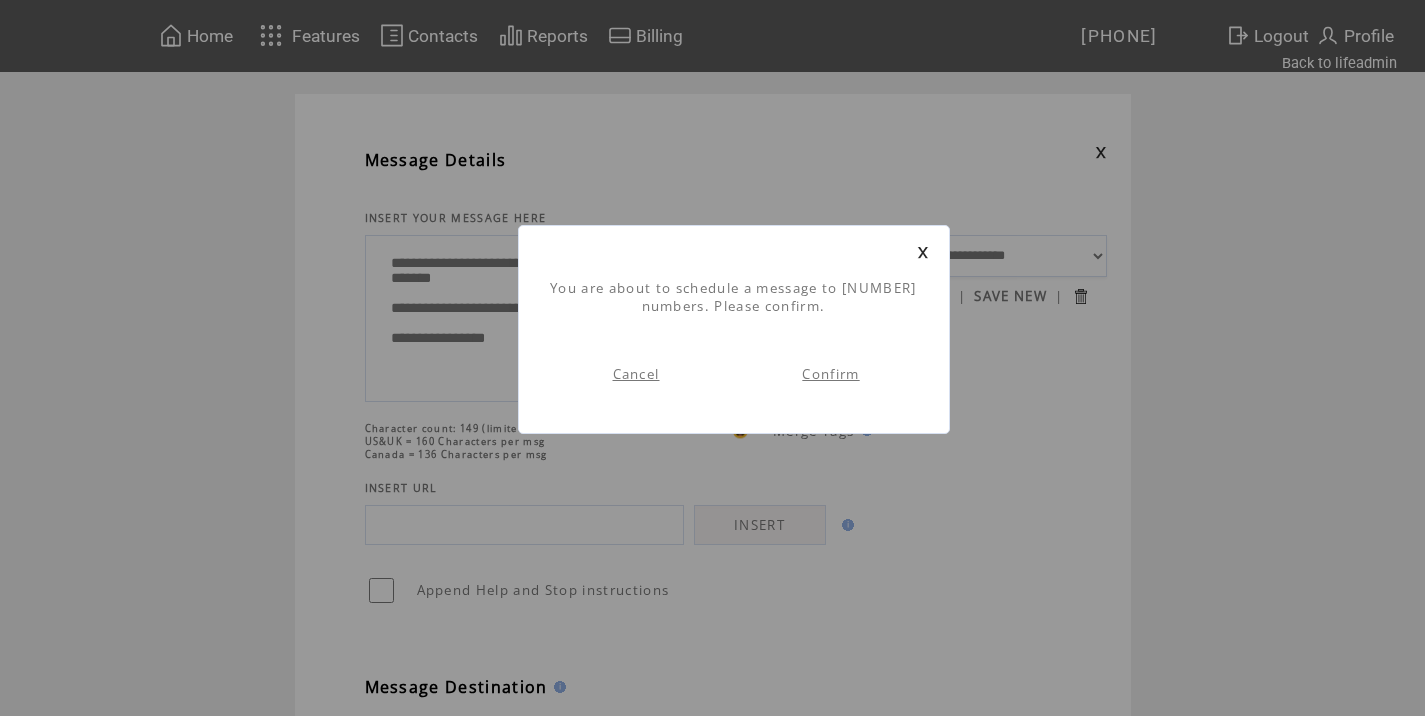 click on "Confirm" at bounding box center [830, 374] 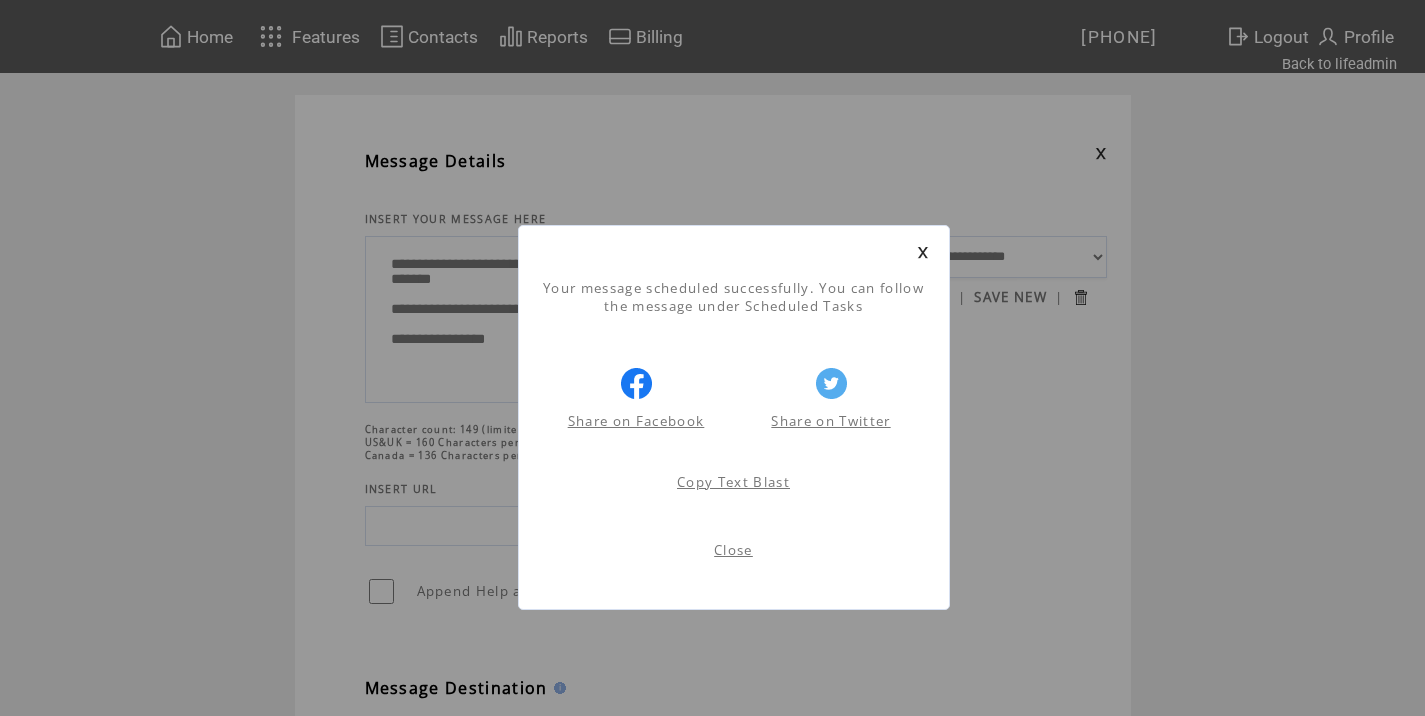 scroll, scrollTop: 1, scrollLeft: 0, axis: vertical 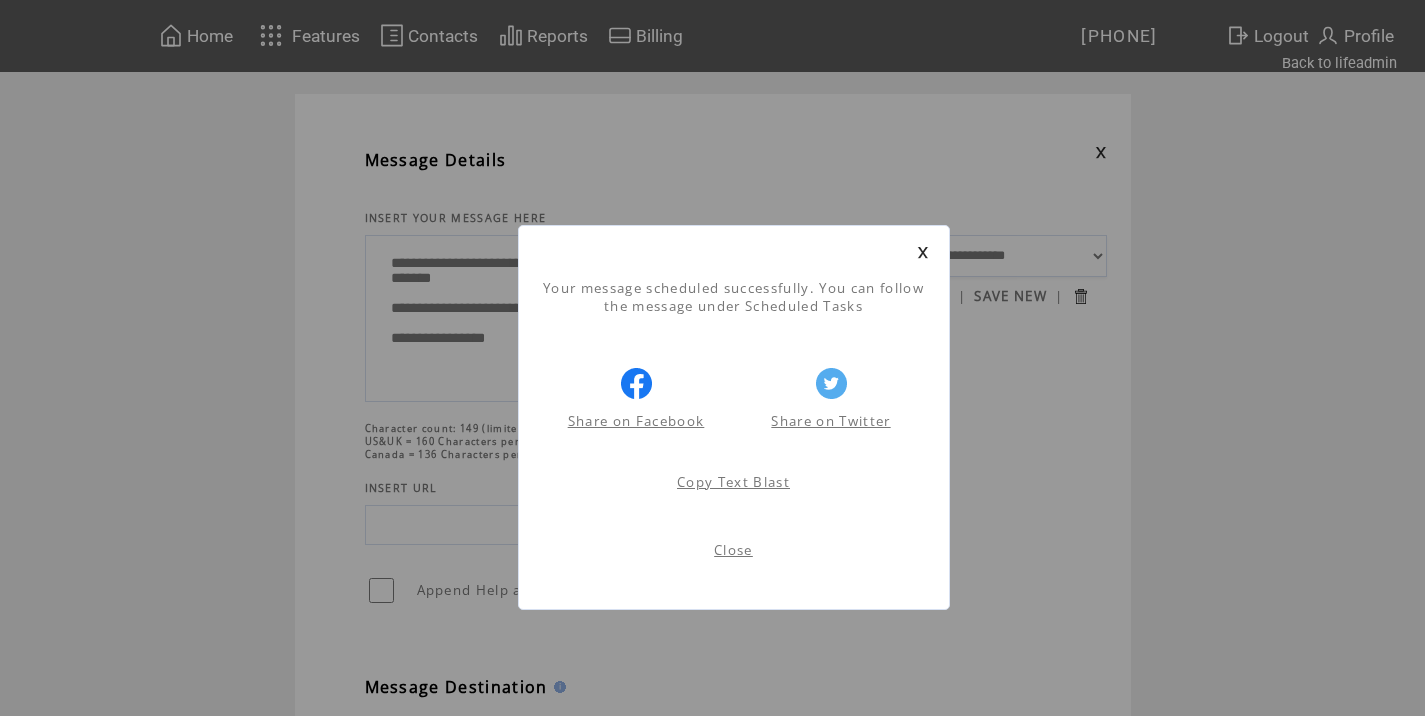click on "Close" at bounding box center [733, 550] 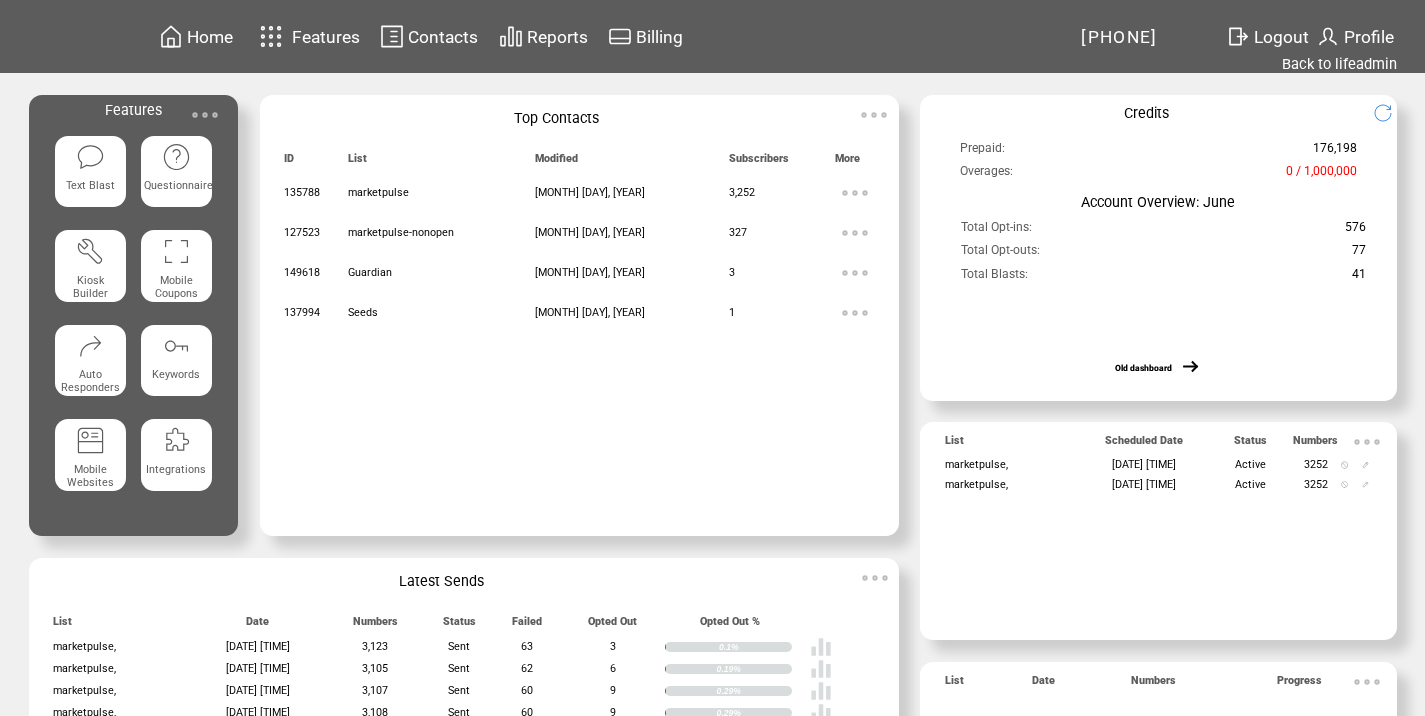 scroll, scrollTop: 0, scrollLeft: 0, axis: both 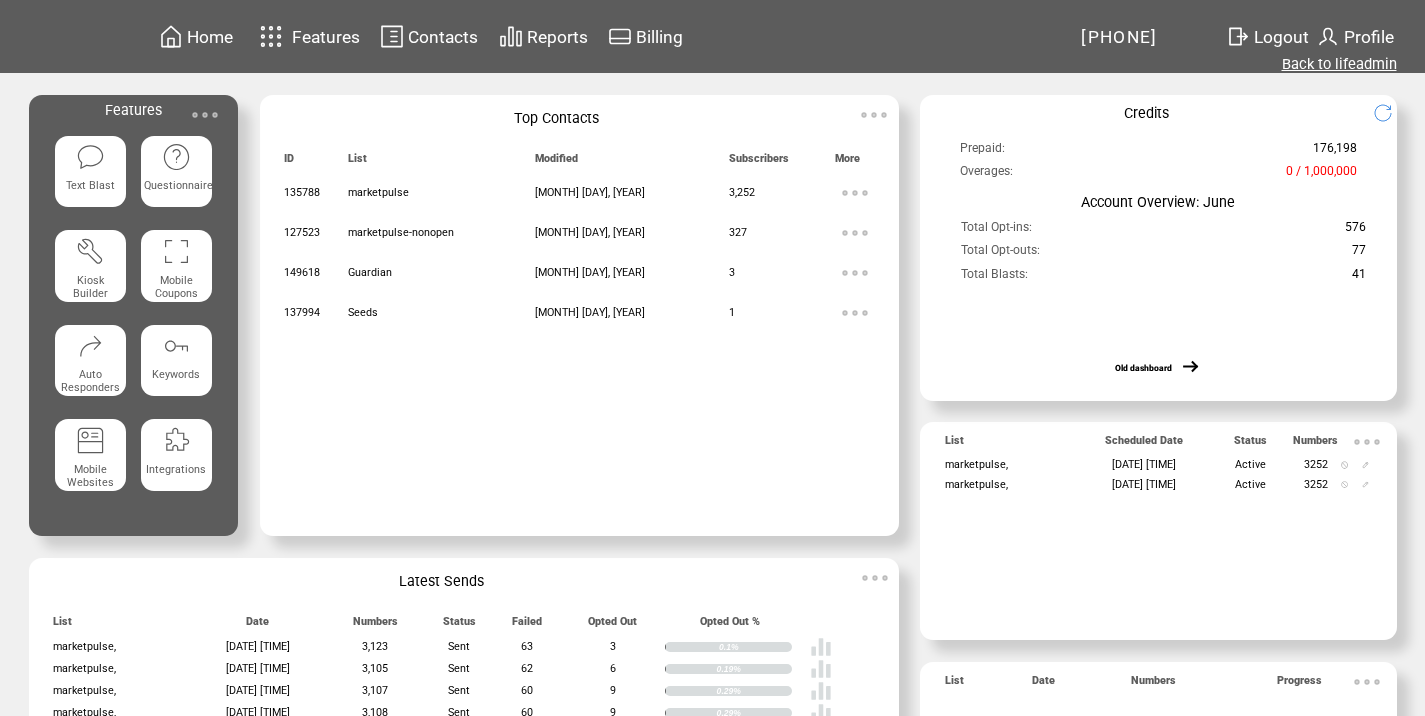 click on "Back to lifeadmin" at bounding box center (1339, 64) 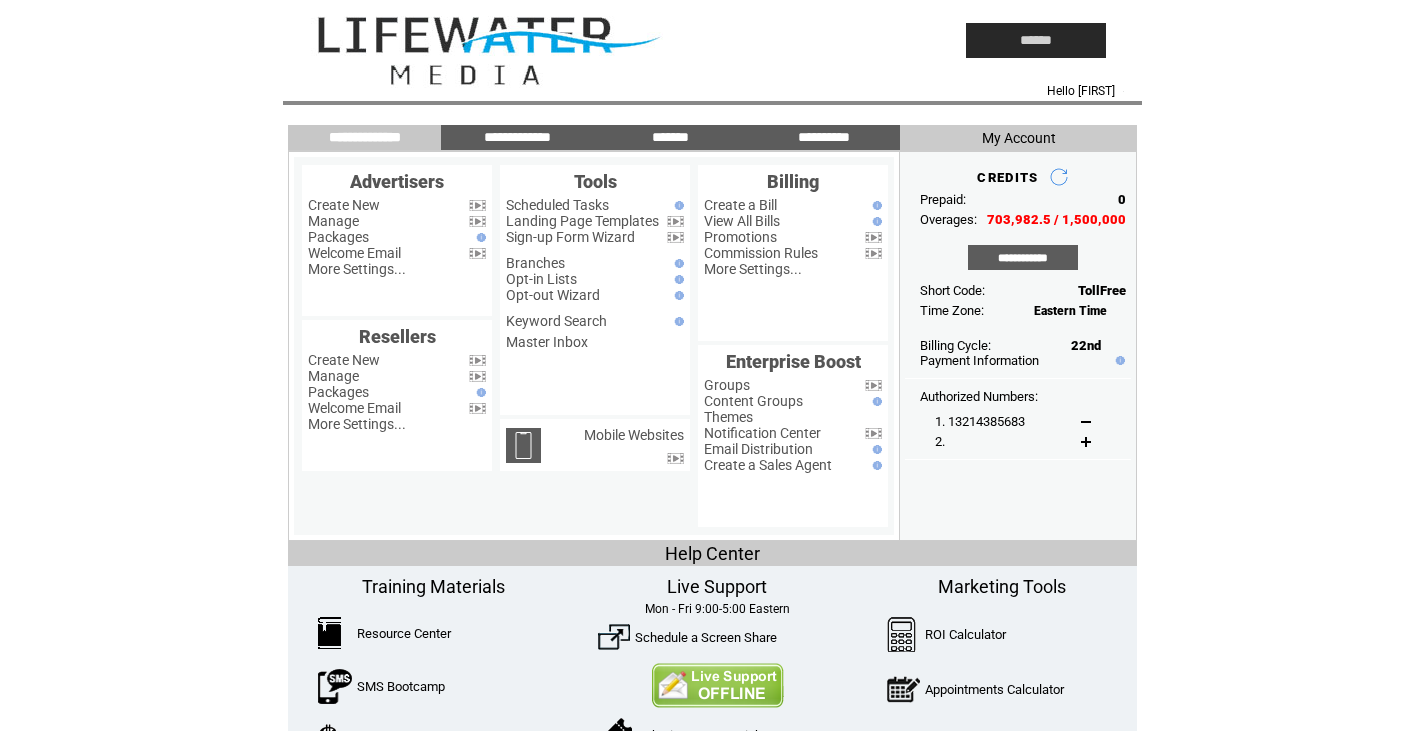 scroll, scrollTop: 0, scrollLeft: 0, axis: both 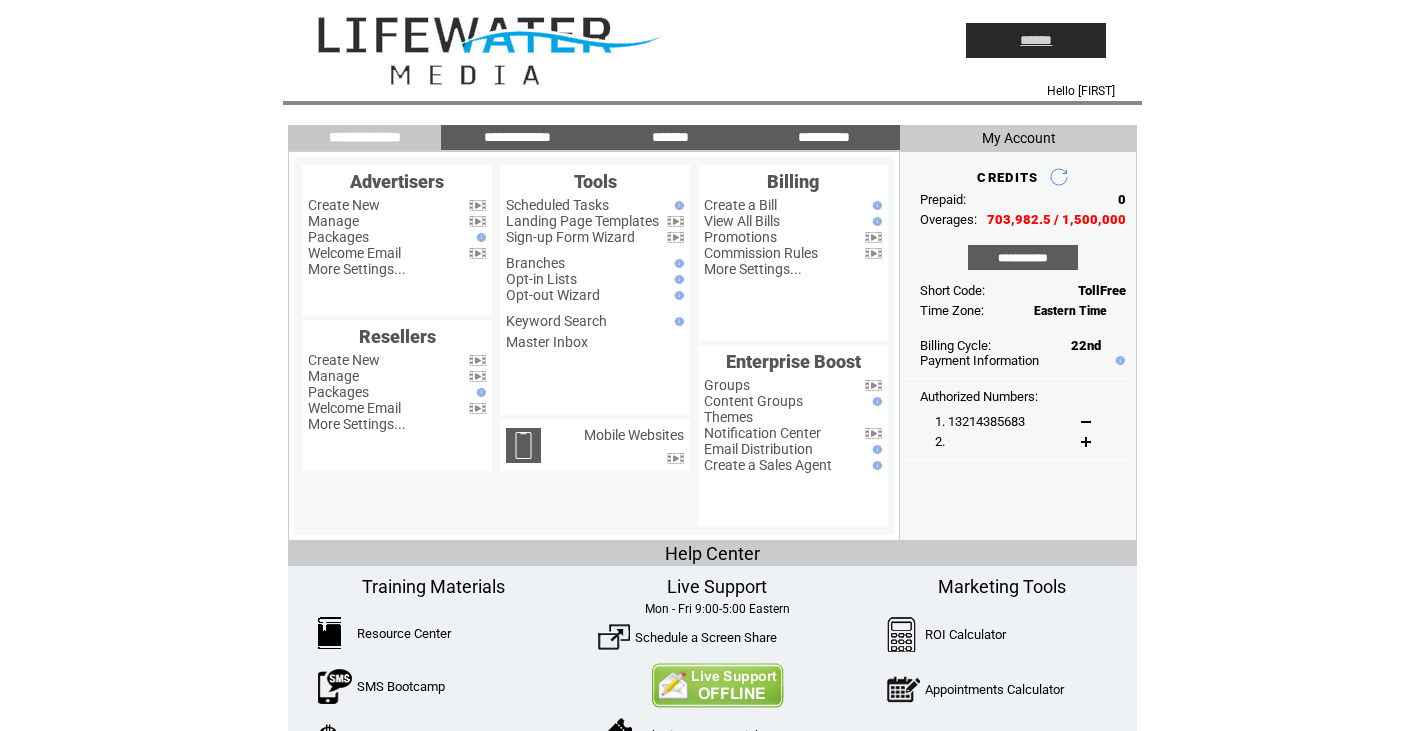 click on "******" at bounding box center (1036, 40) 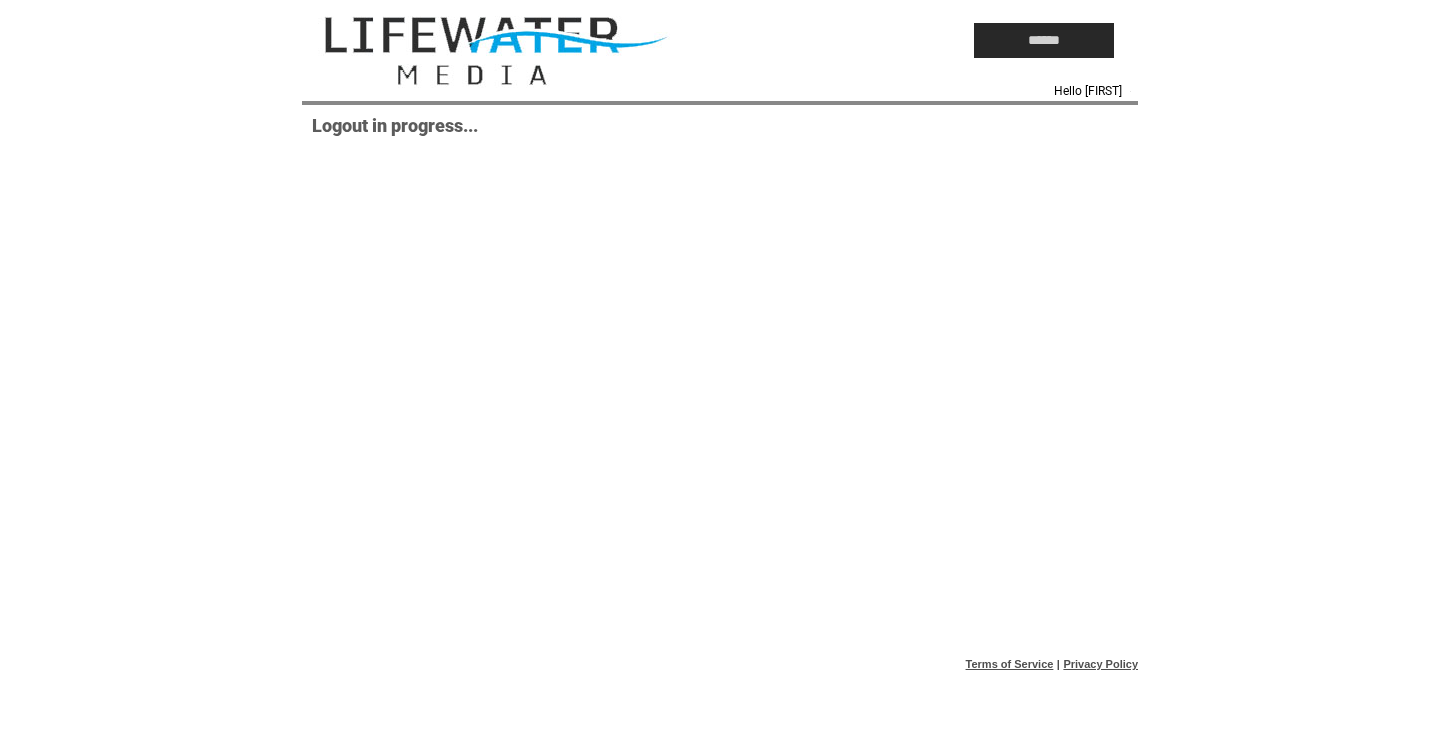 scroll, scrollTop: 0, scrollLeft: 0, axis: both 